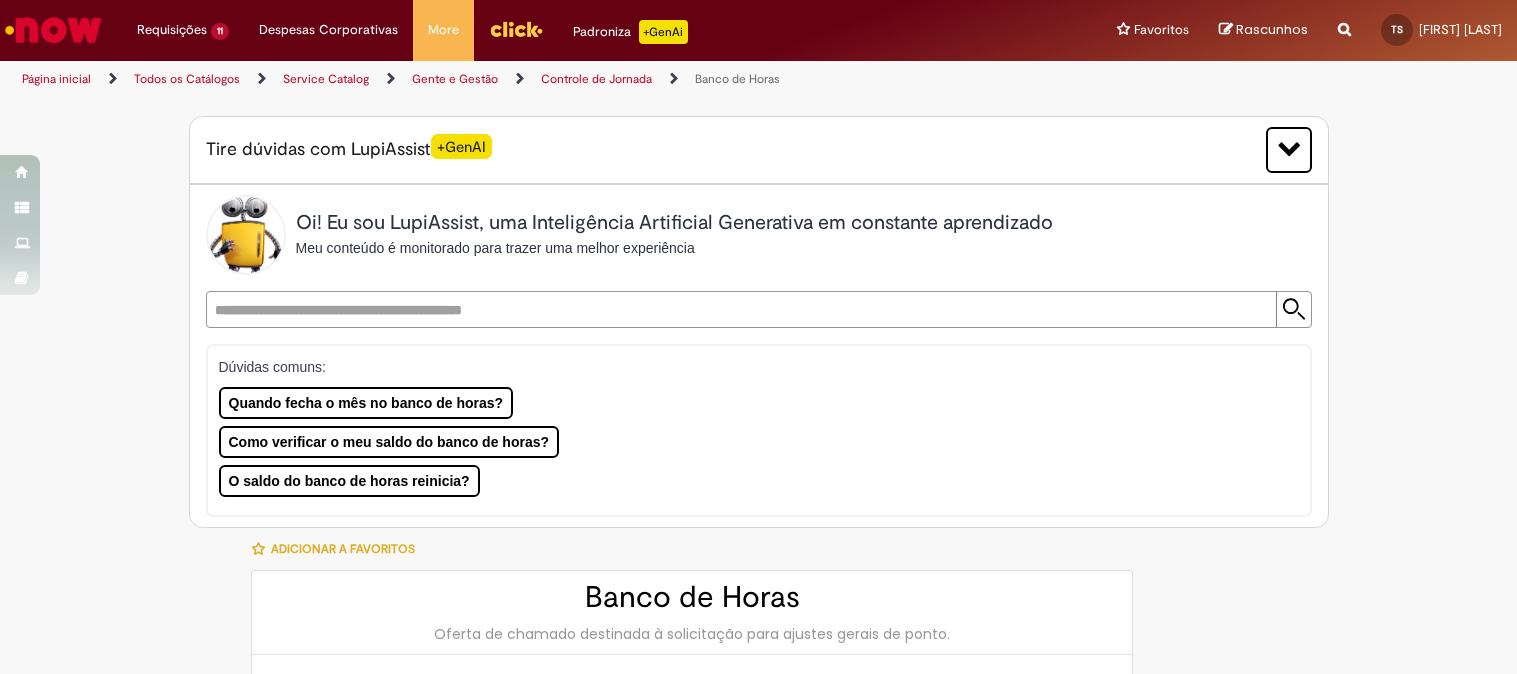 select on "**********" 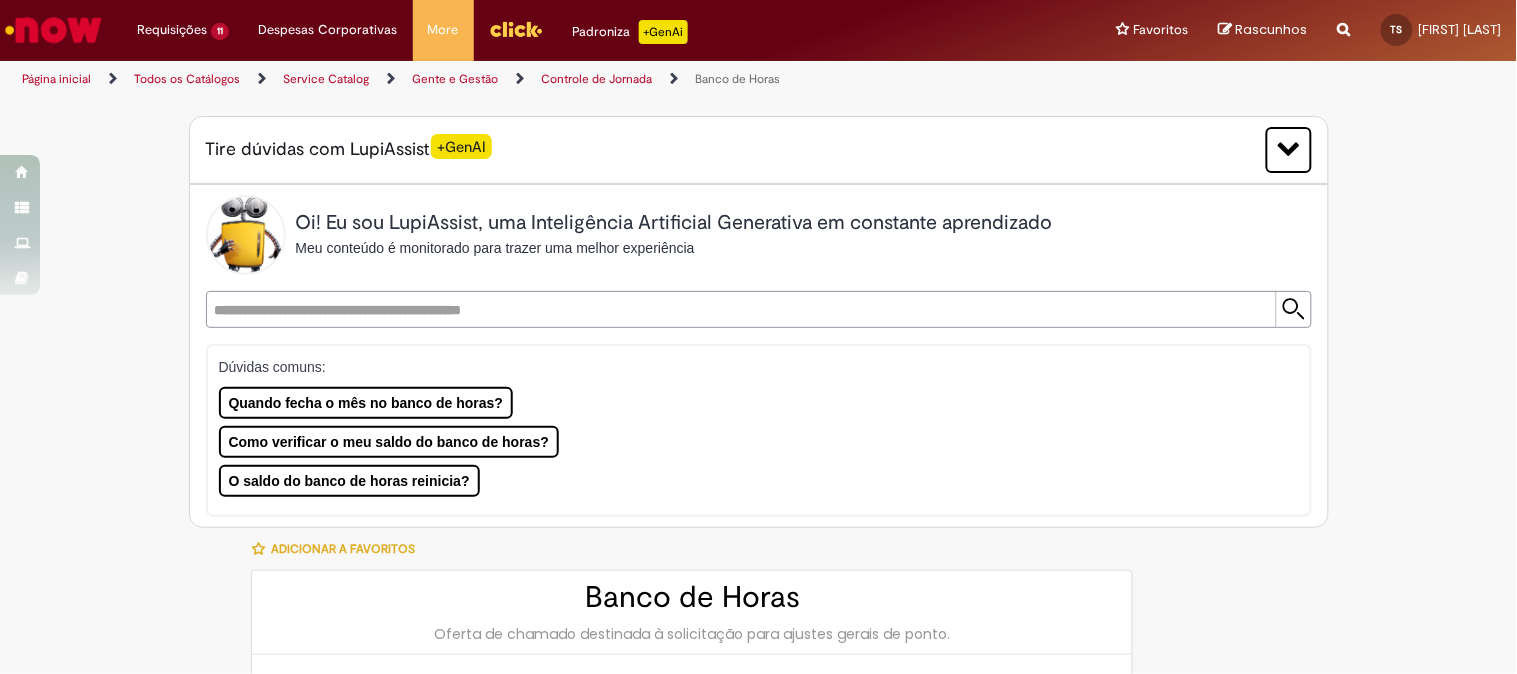 scroll, scrollTop: 1222, scrollLeft: 0, axis: vertical 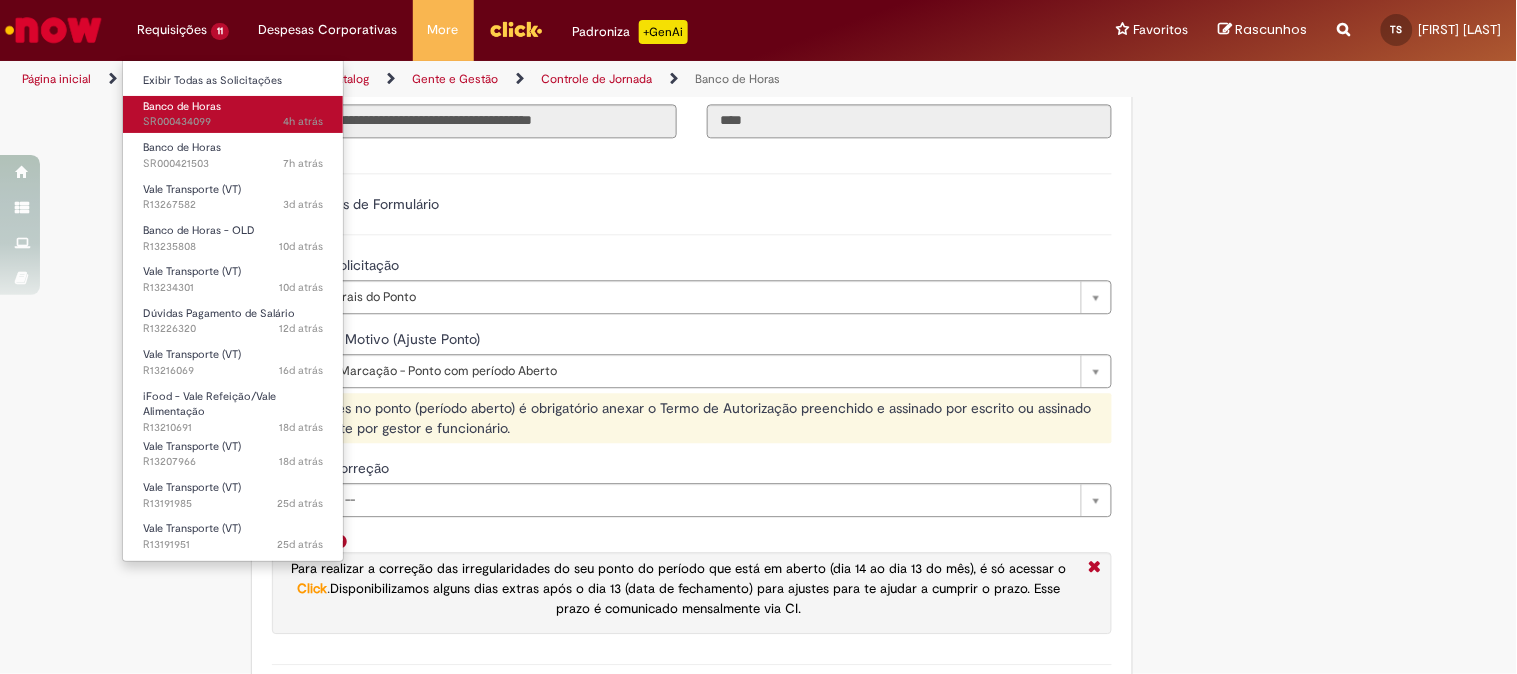 click on "Banco de Horas" at bounding box center (182, 106) 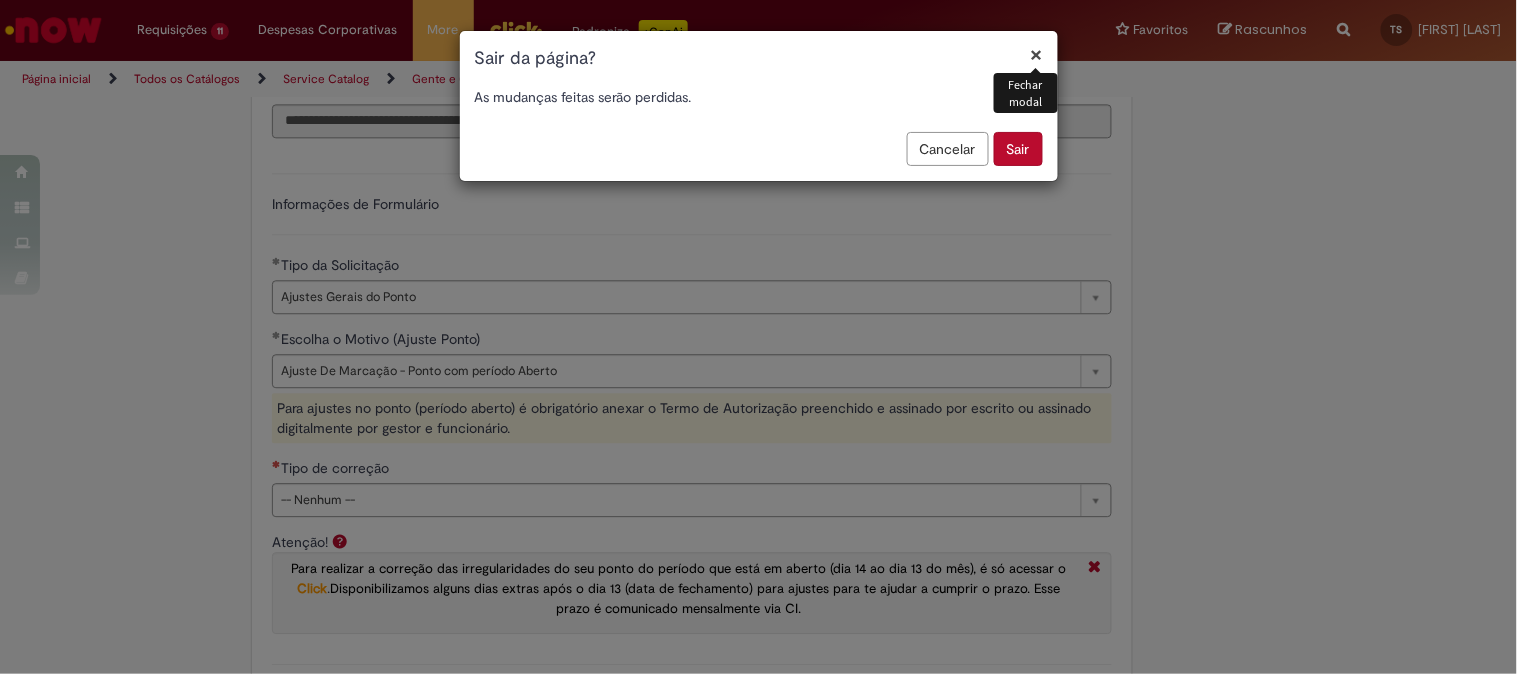click on "Sair" at bounding box center (1018, 149) 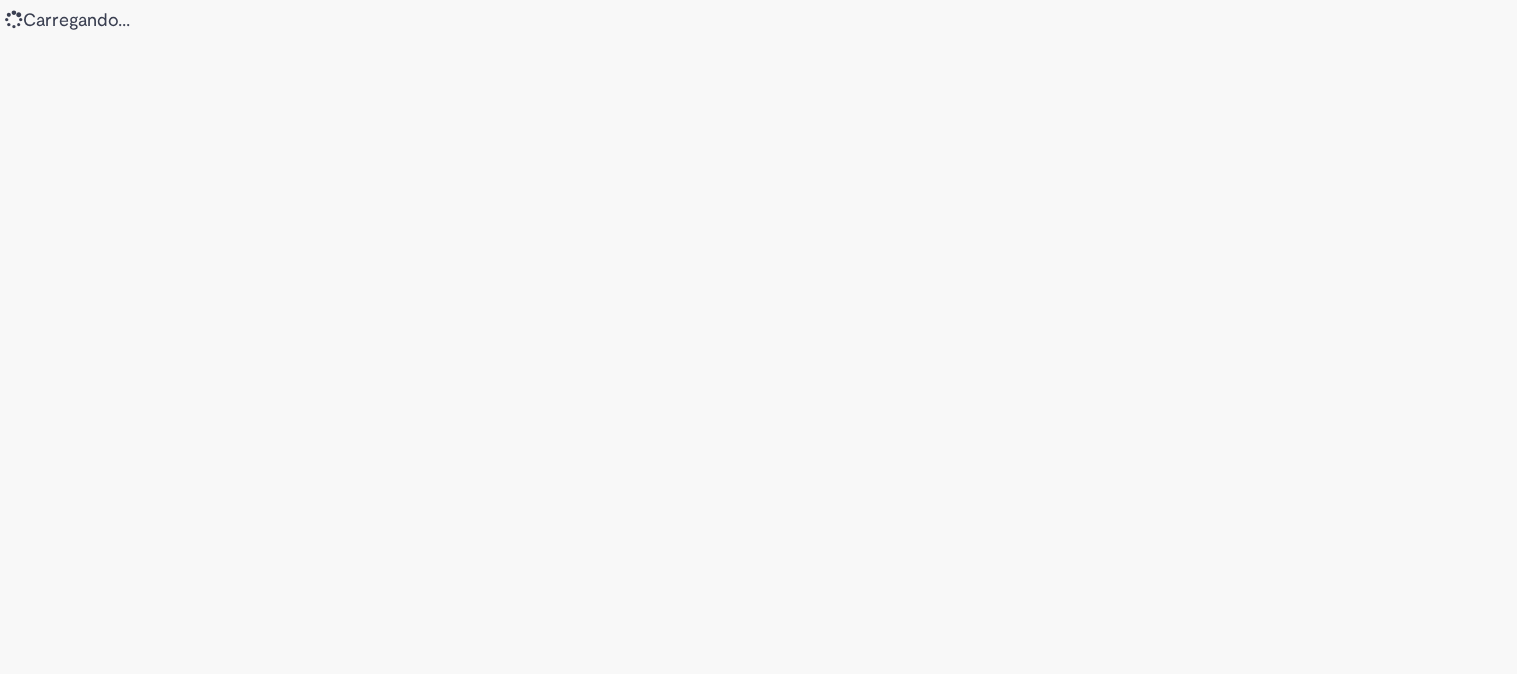 scroll, scrollTop: 0, scrollLeft: 0, axis: both 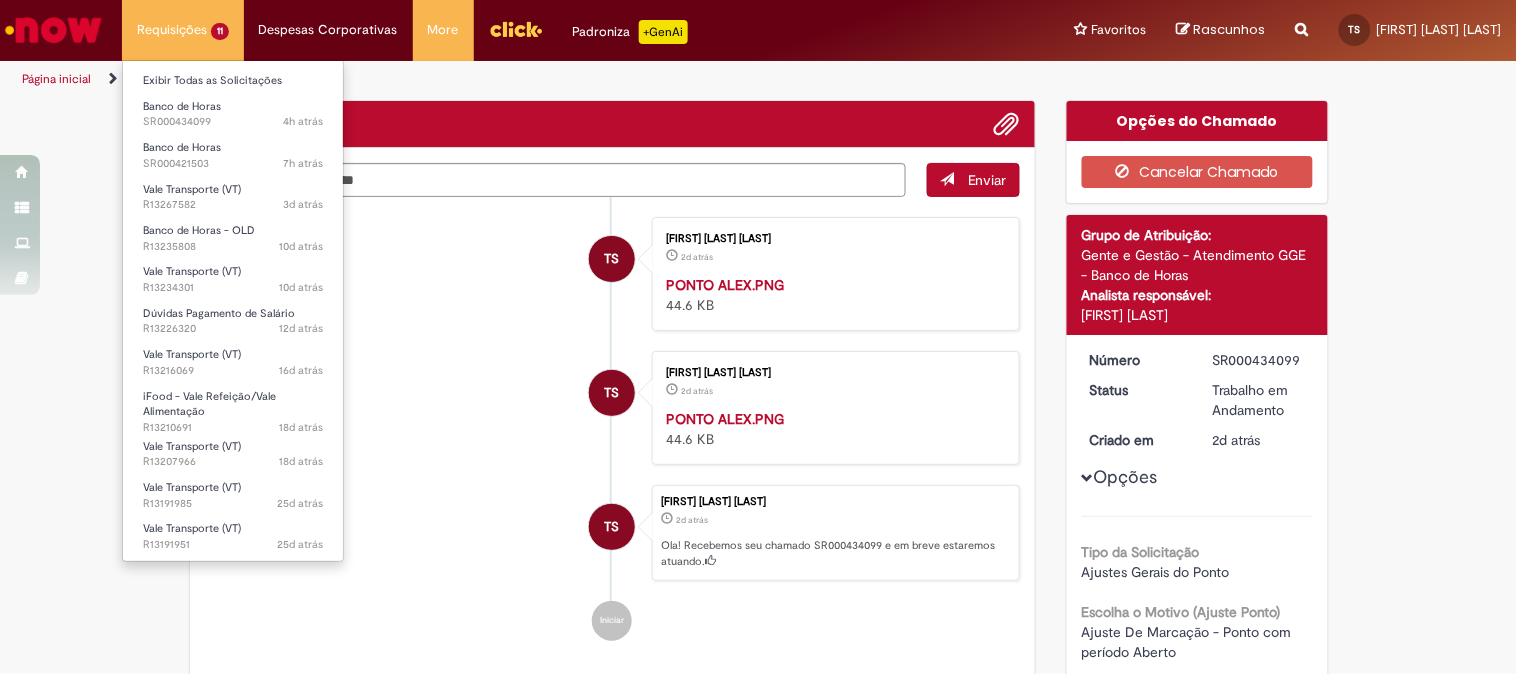 drag, startPoint x: 0, startPoint y: 0, endPoint x: 167, endPoint y: 30, distance: 169.67322 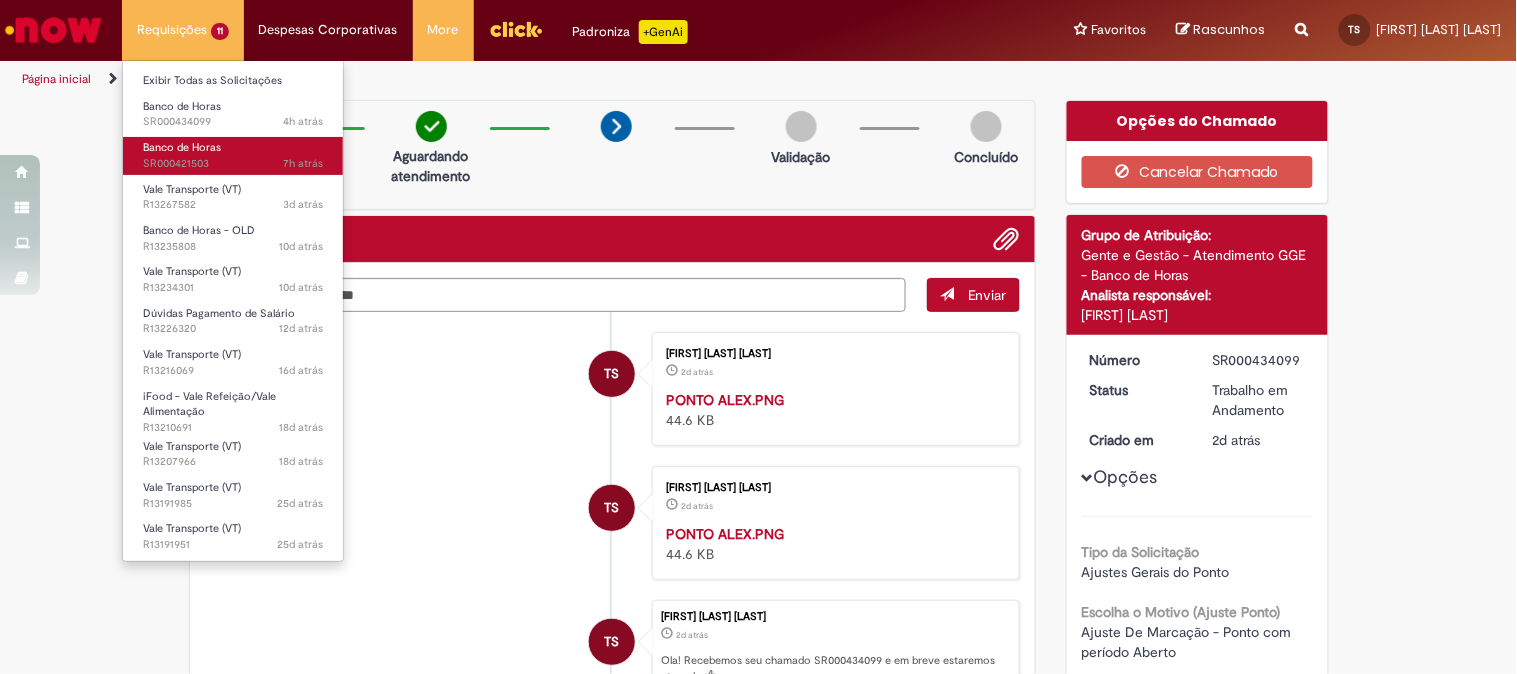 click on "Banco de Horas" at bounding box center [182, 147] 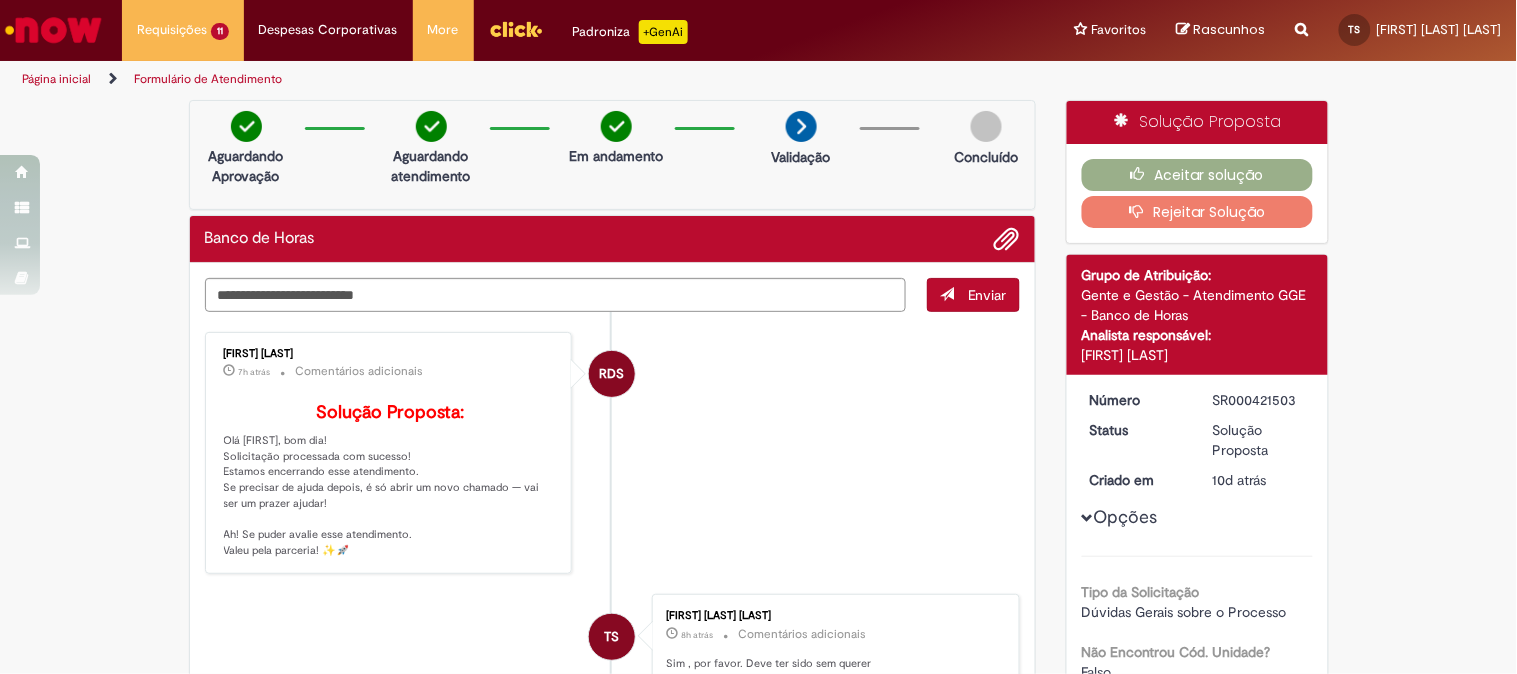 scroll, scrollTop: 222, scrollLeft: 0, axis: vertical 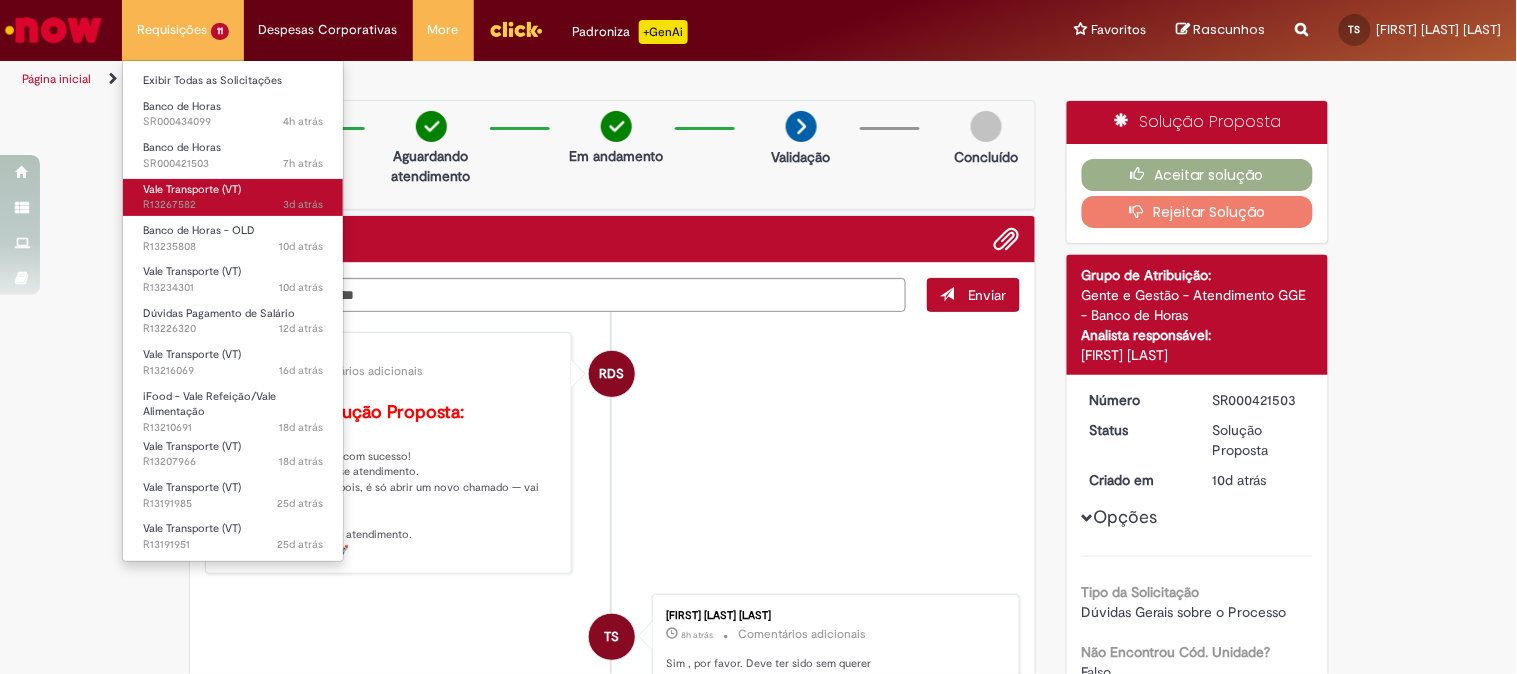 click on "Vale Transporte (VT)" at bounding box center (192, 189) 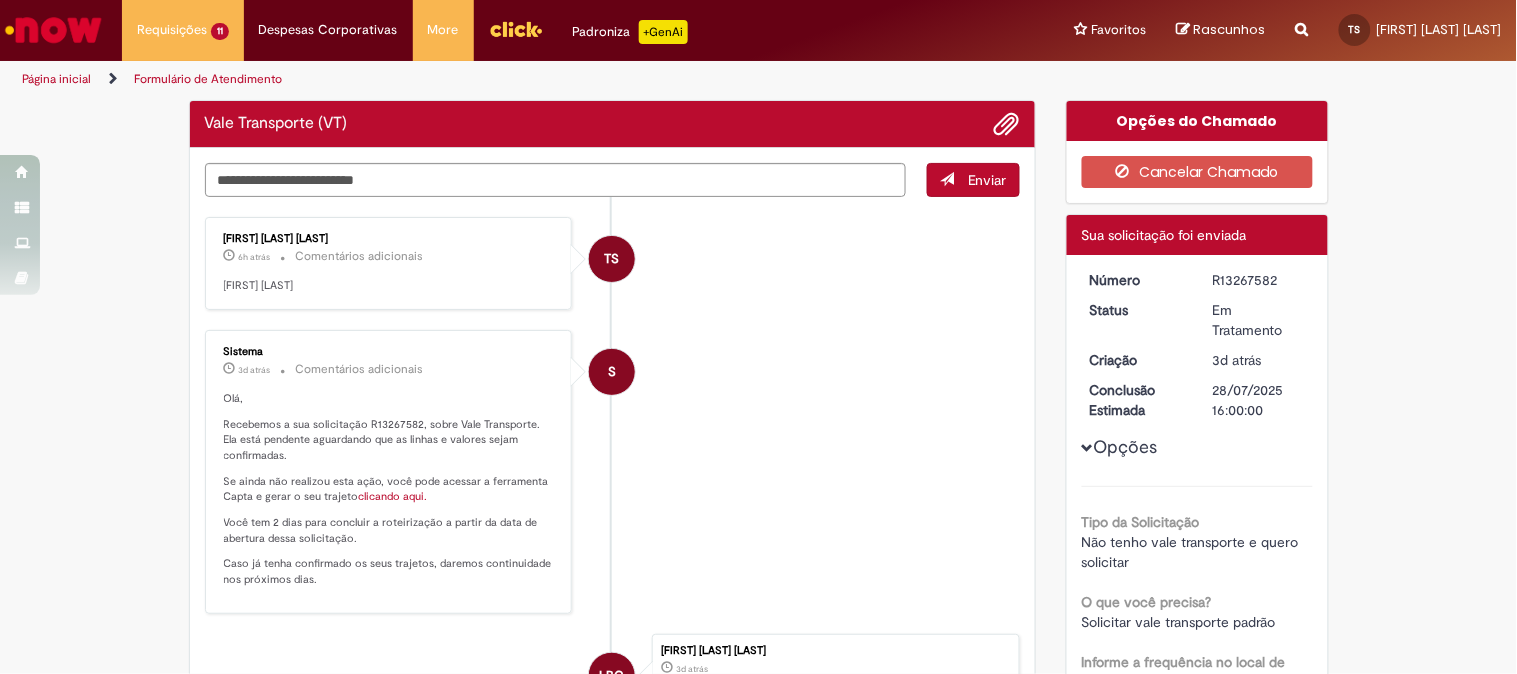click on "TS
Thayna Oliveira Da Silva
6h atrás 6 horas atrás     Comentários adicionais
Andre Gilberto
S
Sistema
3d atrás 3 dias atrás     Comentários adicionais
Olá, Recebemos a sua solicitação R13267582, sobre Vale Transporte. Ela está pendente aguardando que as linhas e valores sejam confirmadas. Se ainda não realizou esta ação, você pode acessar a ferramenta Capta e gerar o seu trajeto  clicando aqui. Você tem 2 dias para concluir a roteirização a partir da data de abertura dessa solicitação." at bounding box center [613, 503] 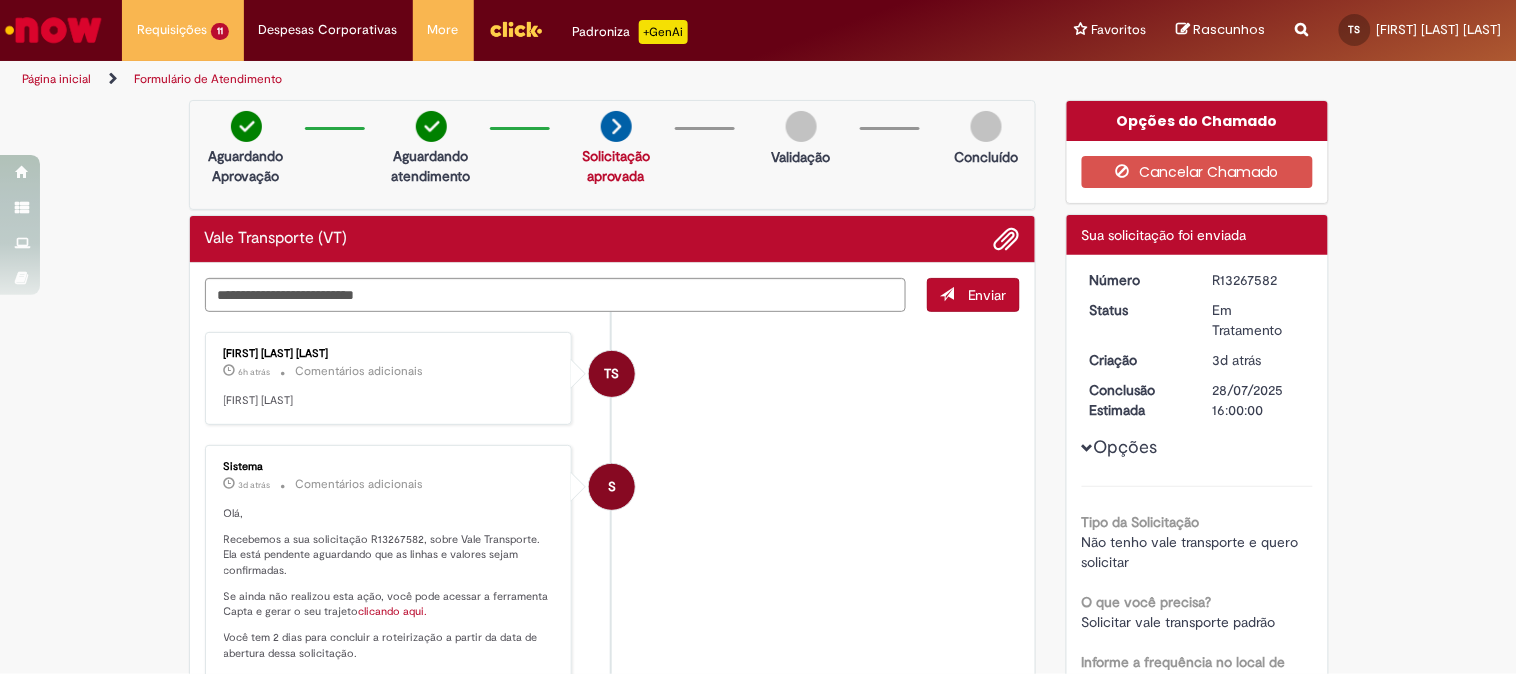 click at bounding box center (53, 30) 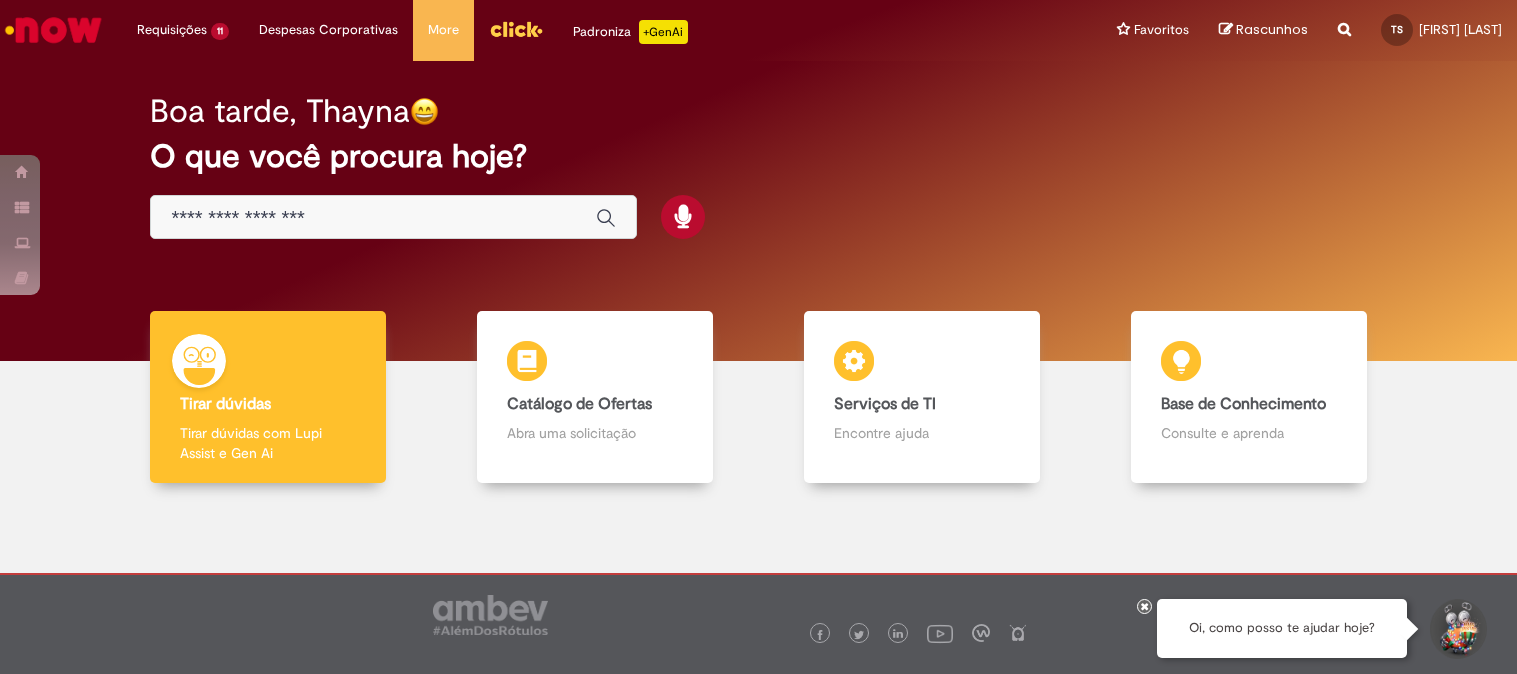 scroll, scrollTop: 0, scrollLeft: 0, axis: both 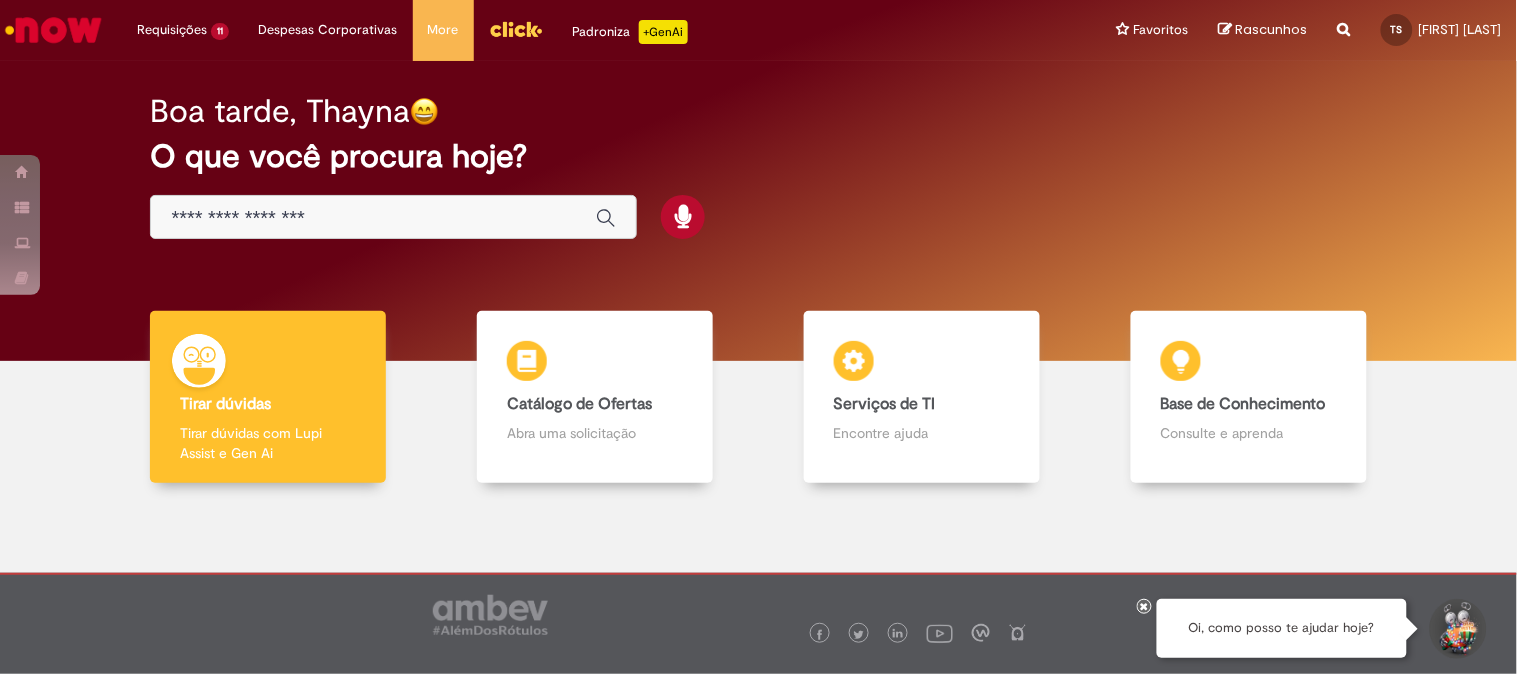 click on "Boa tarde, Thayna
O que você procura hoje?" at bounding box center (758, 167) 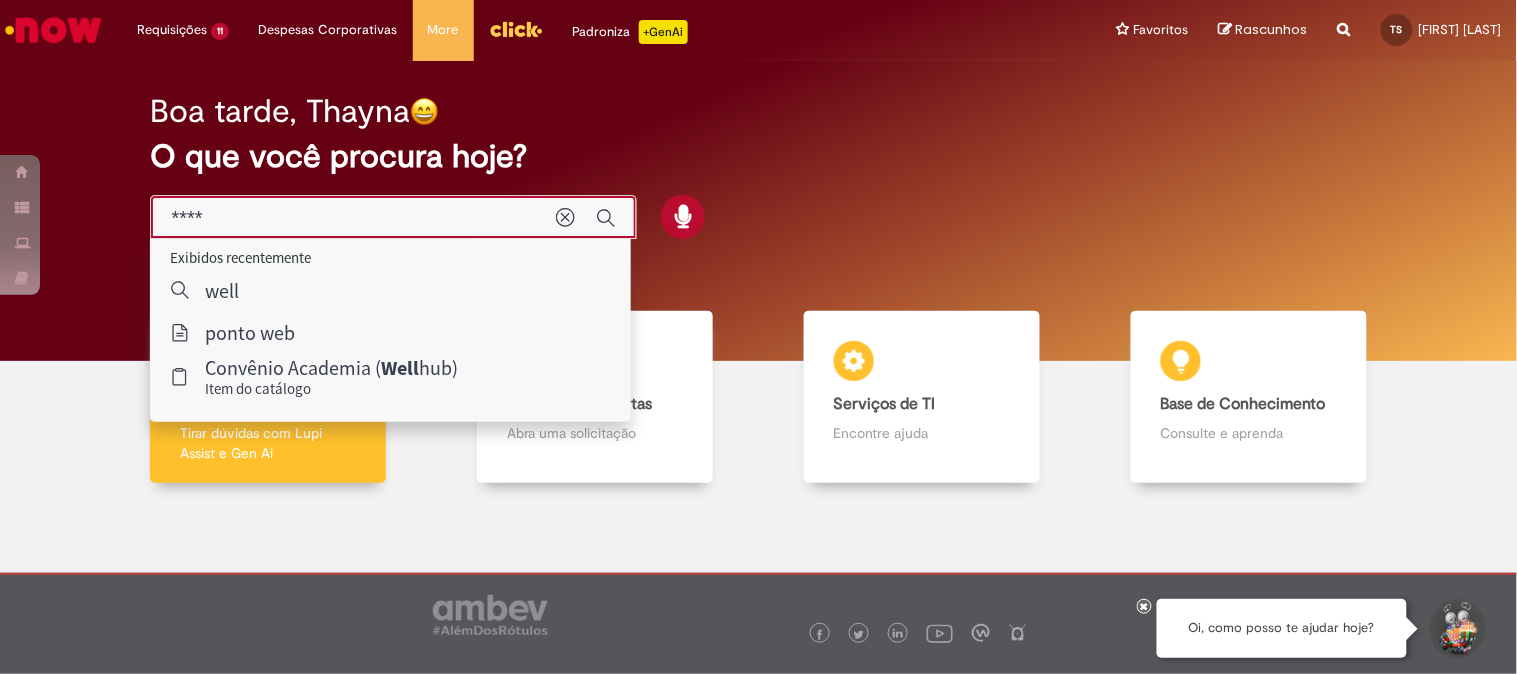 type on "*****" 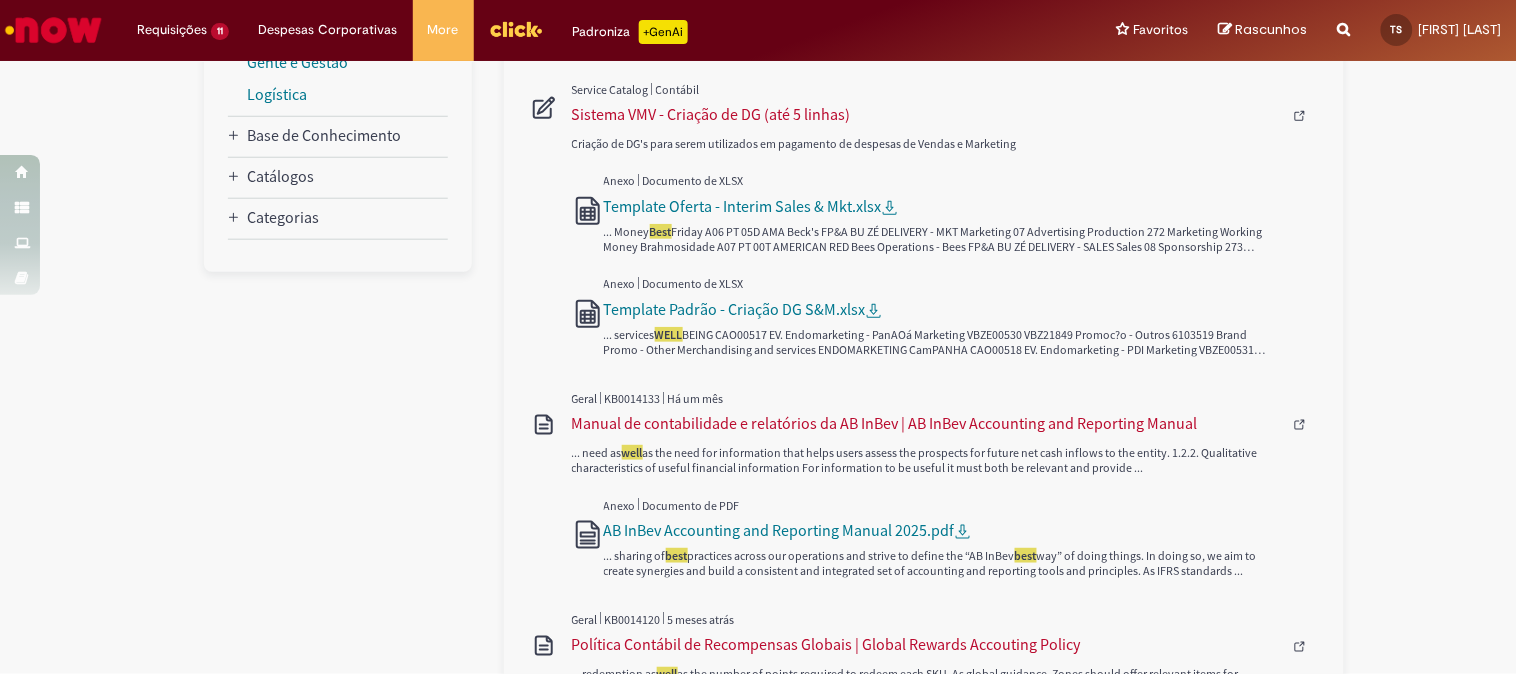 scroll, scrollTop: 0, scrollLeft: 0, axis: both 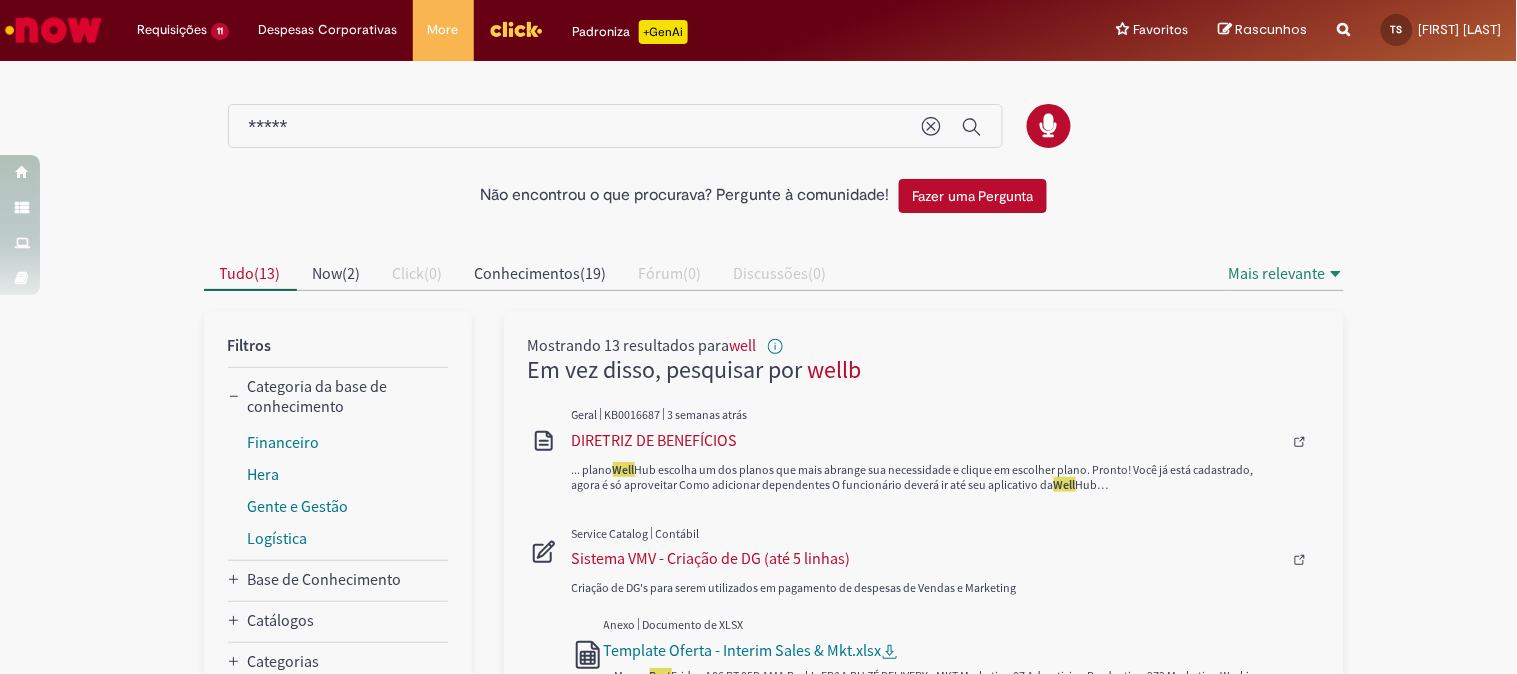 click on "*****" at bounding box center [575, 127] 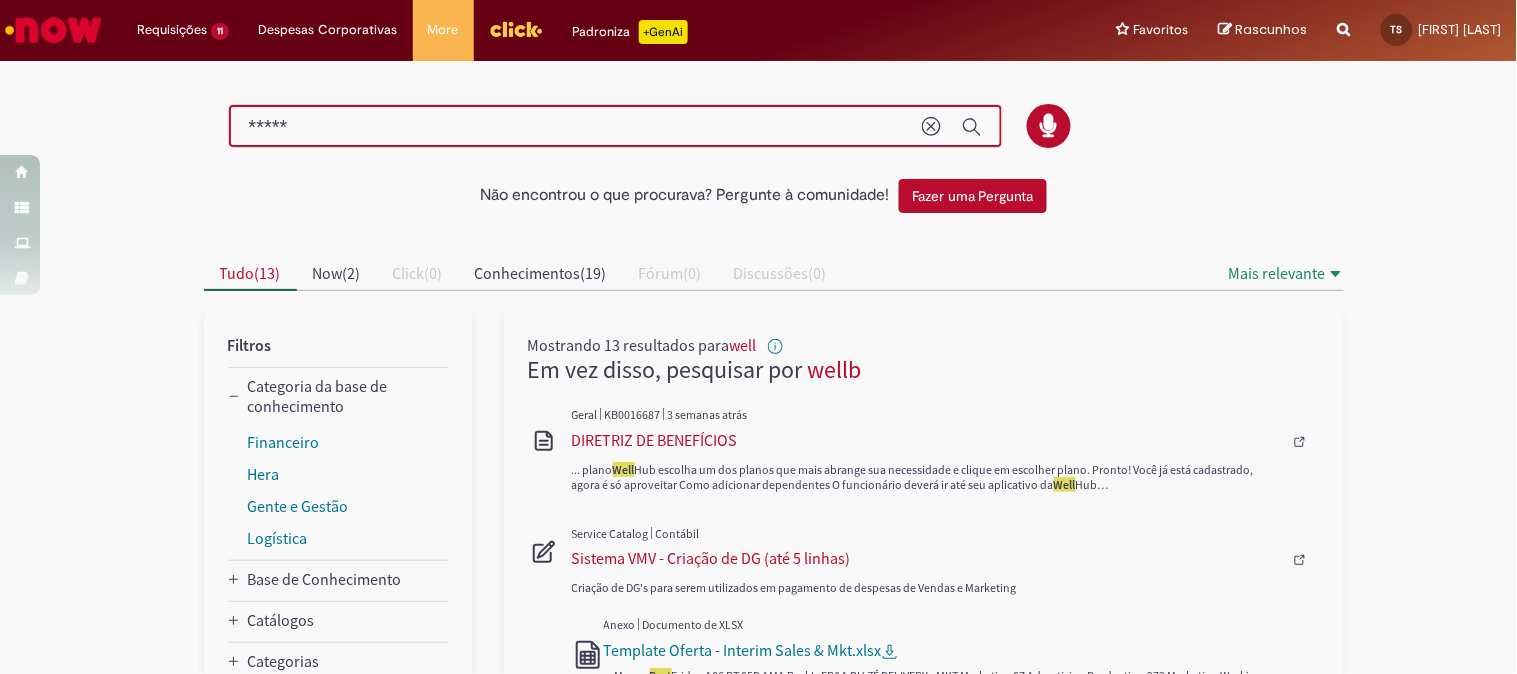 click on "*****" at bounding box center [575, 127] 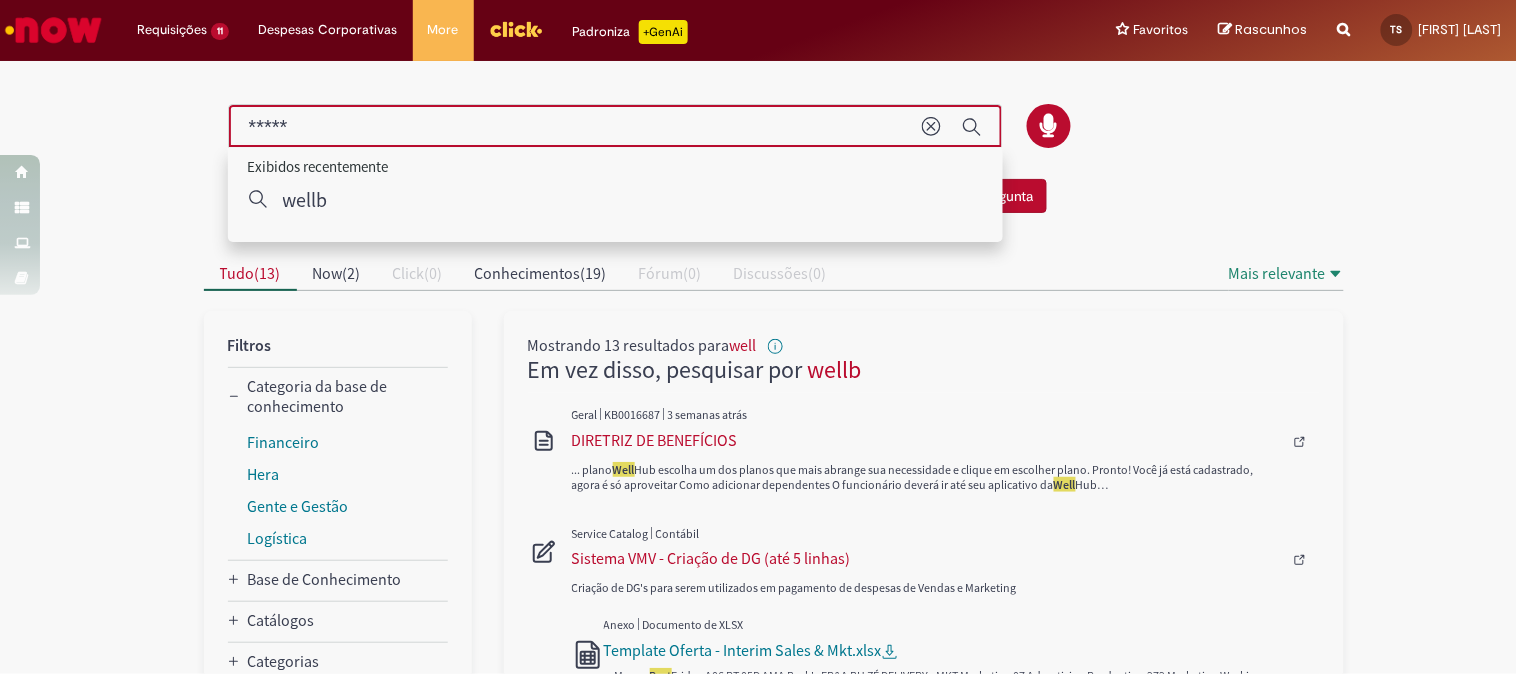click on "*****" at bounding box center (575, 127) 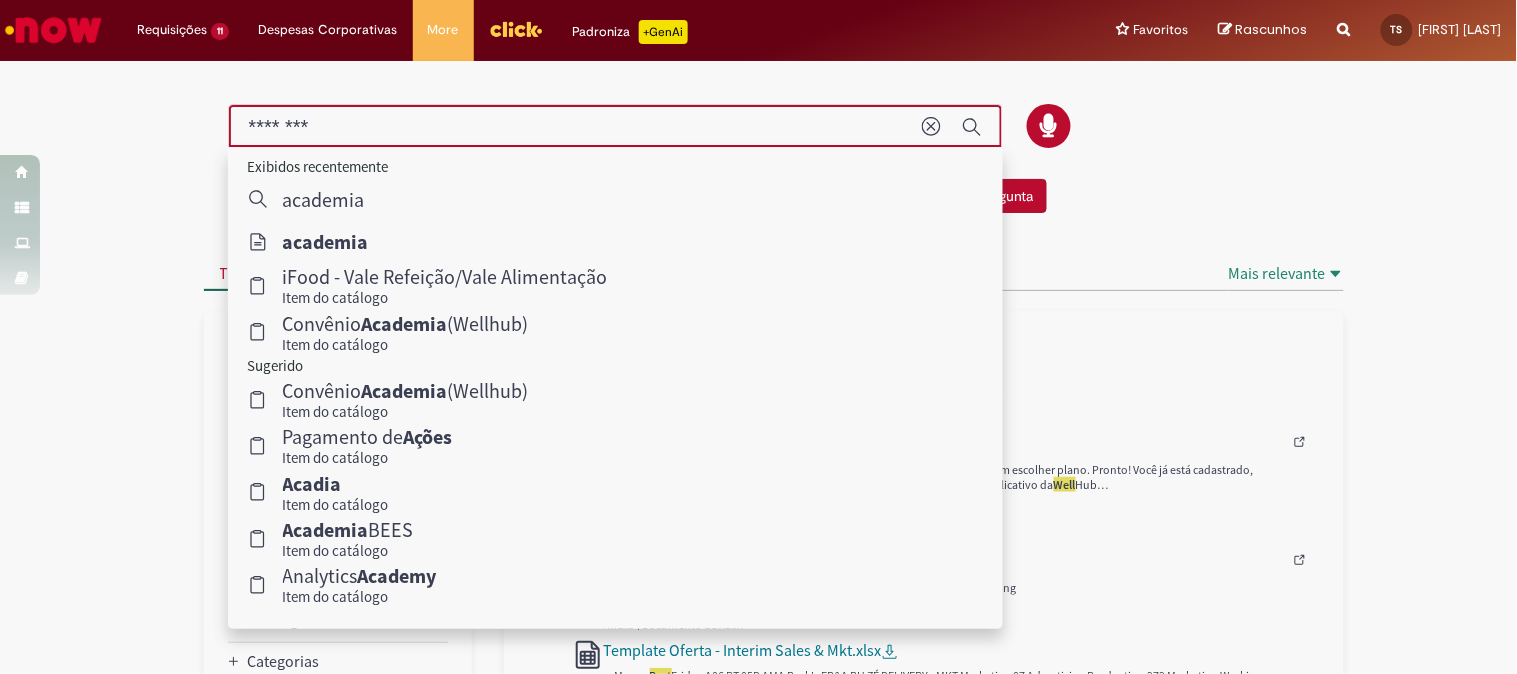 type on "********" 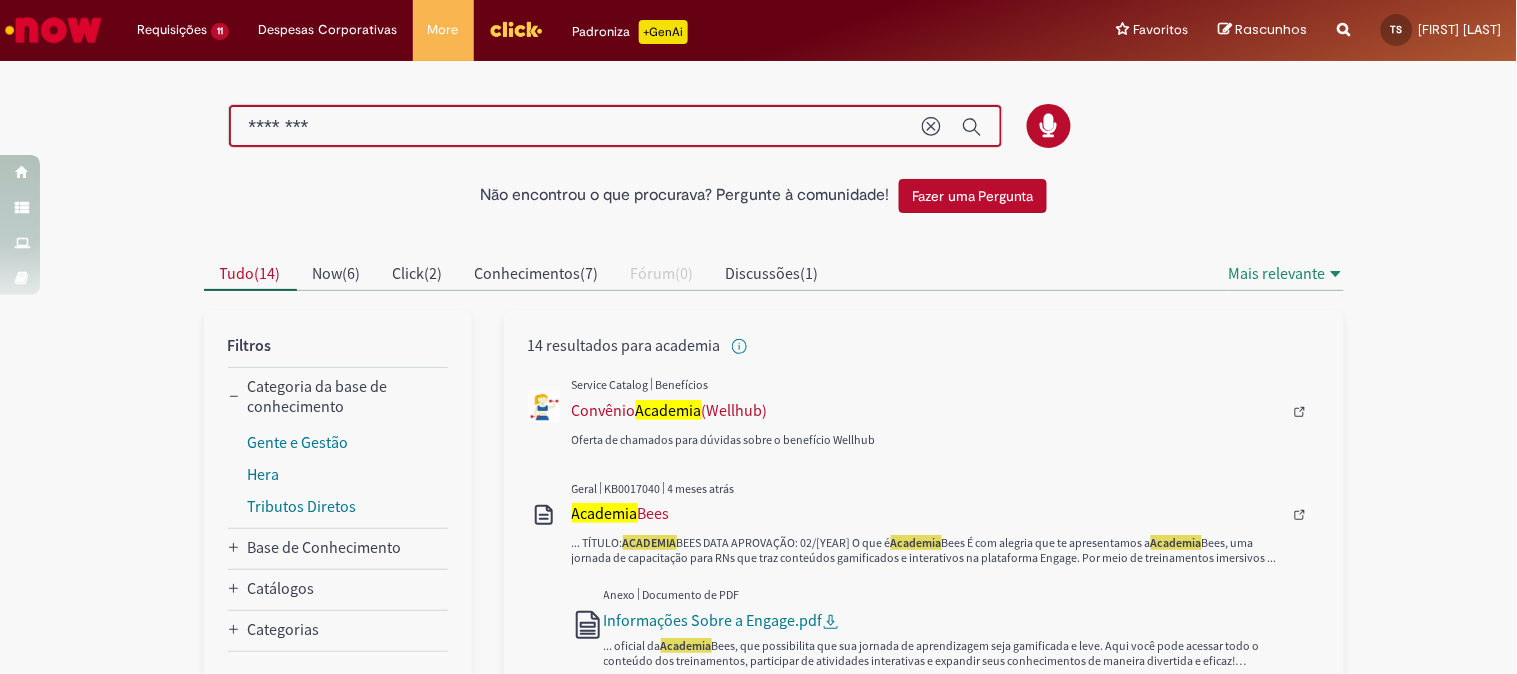 scroll, scrollTop: 111, scrollLeft: 0, axis: vertical 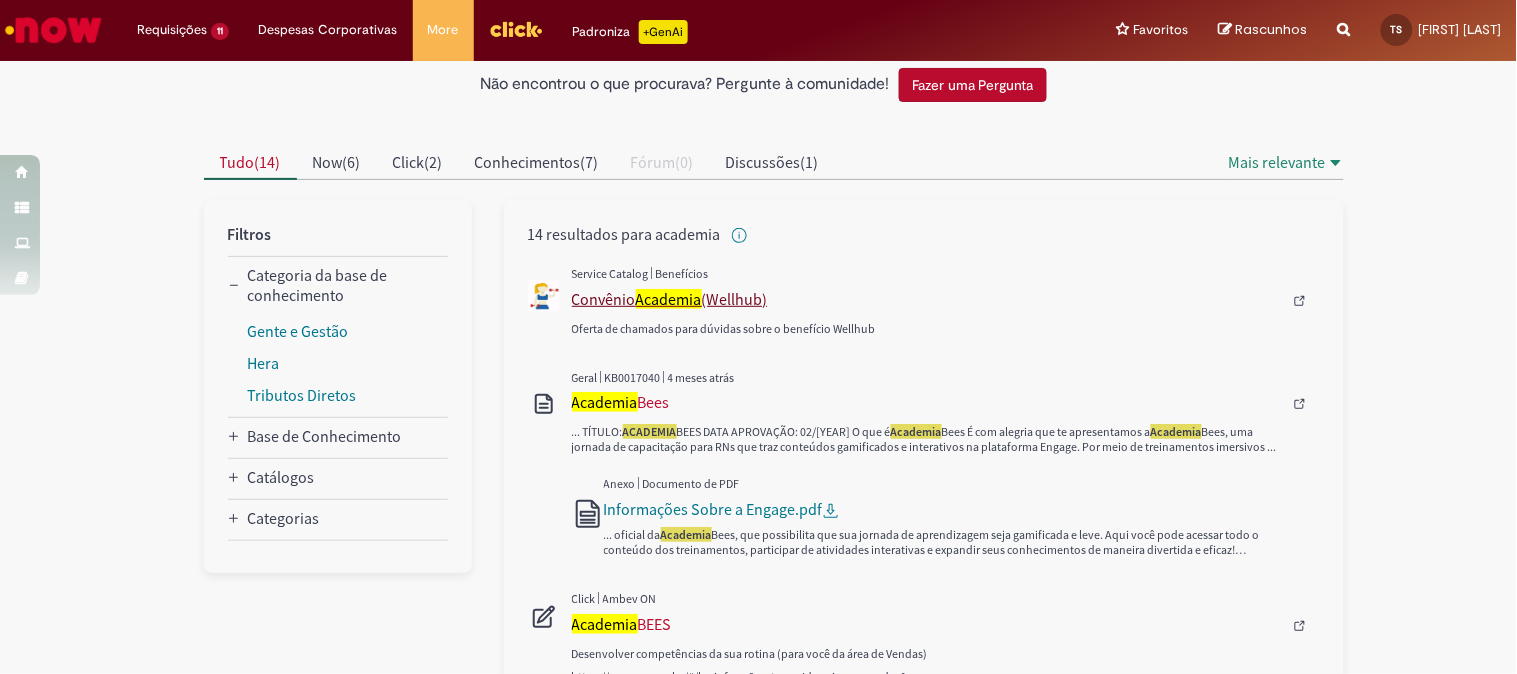 click on "Academia" at bounding box center (669, 299) 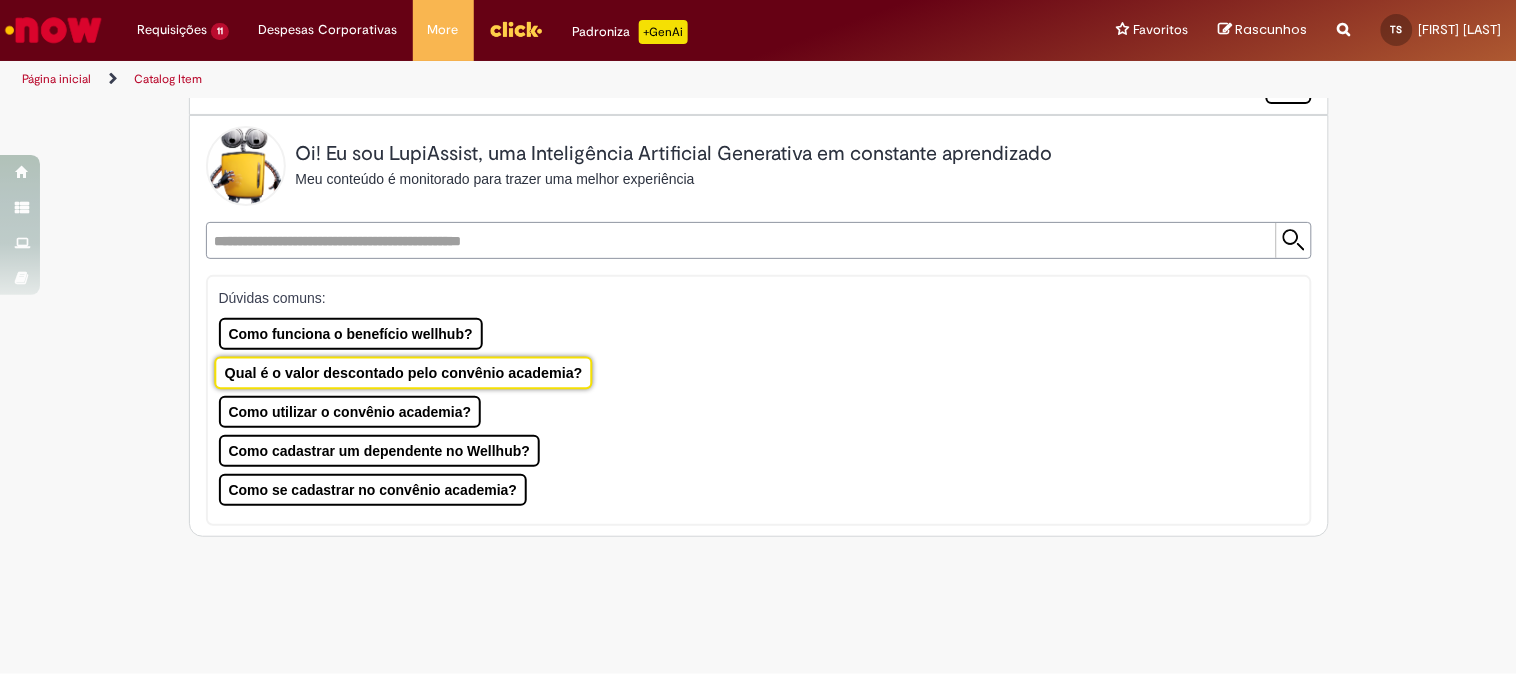 scroll, scrollTop: 0, scrollLeft: 0, axis: both 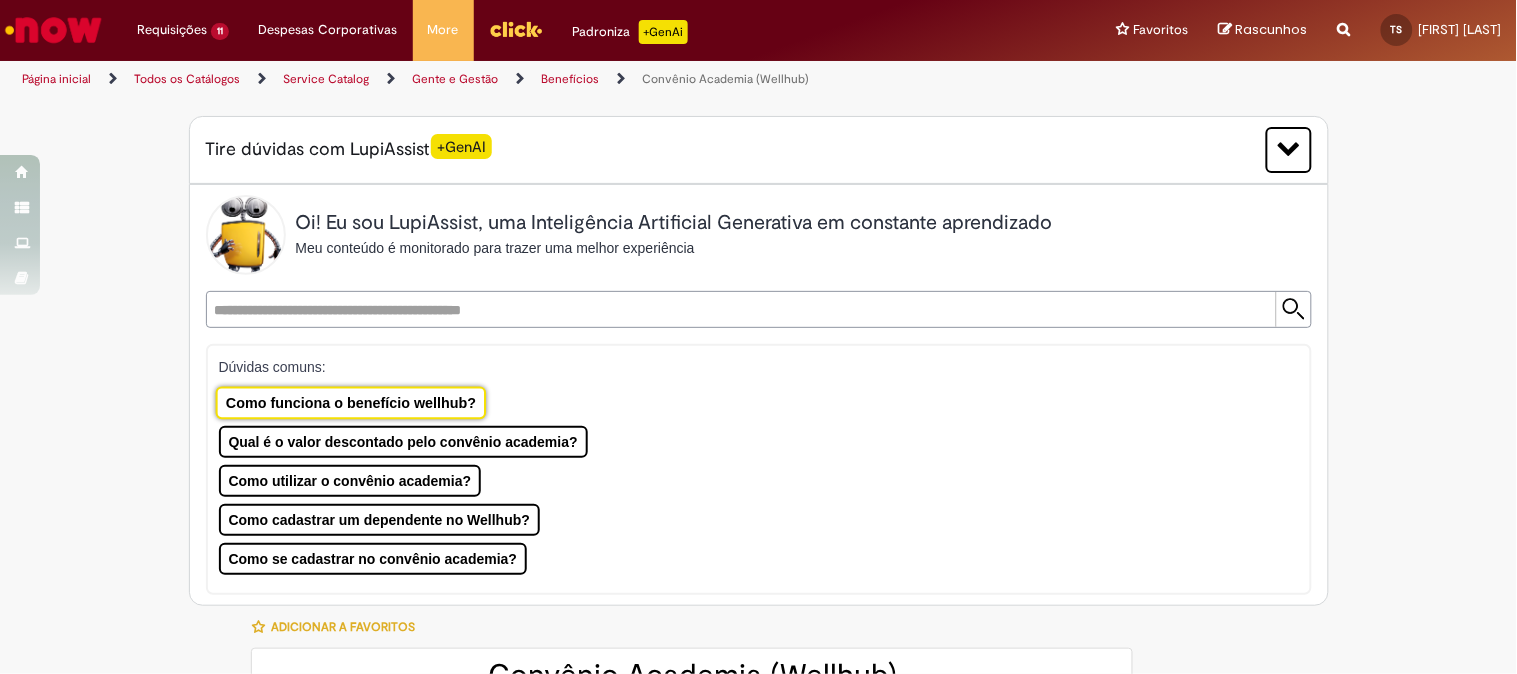 type on "********" 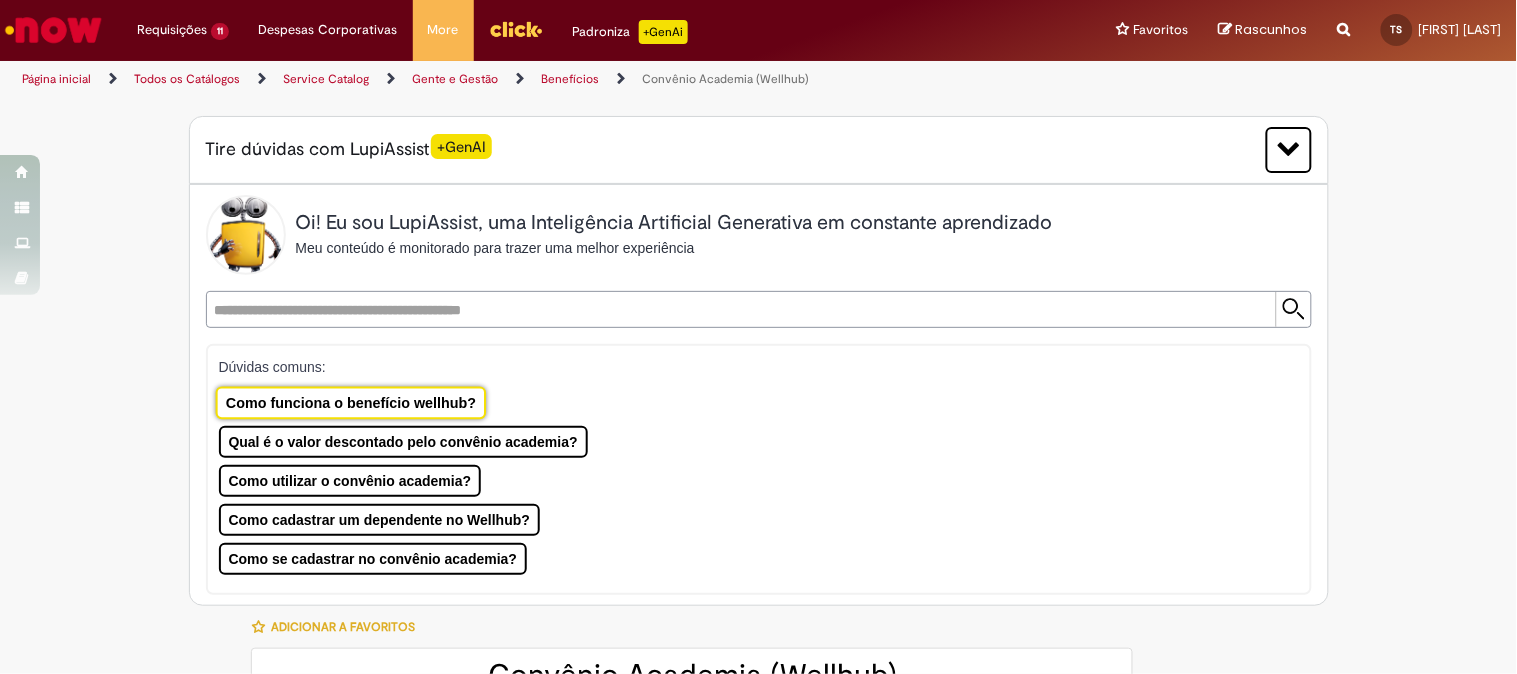 type on "**********" 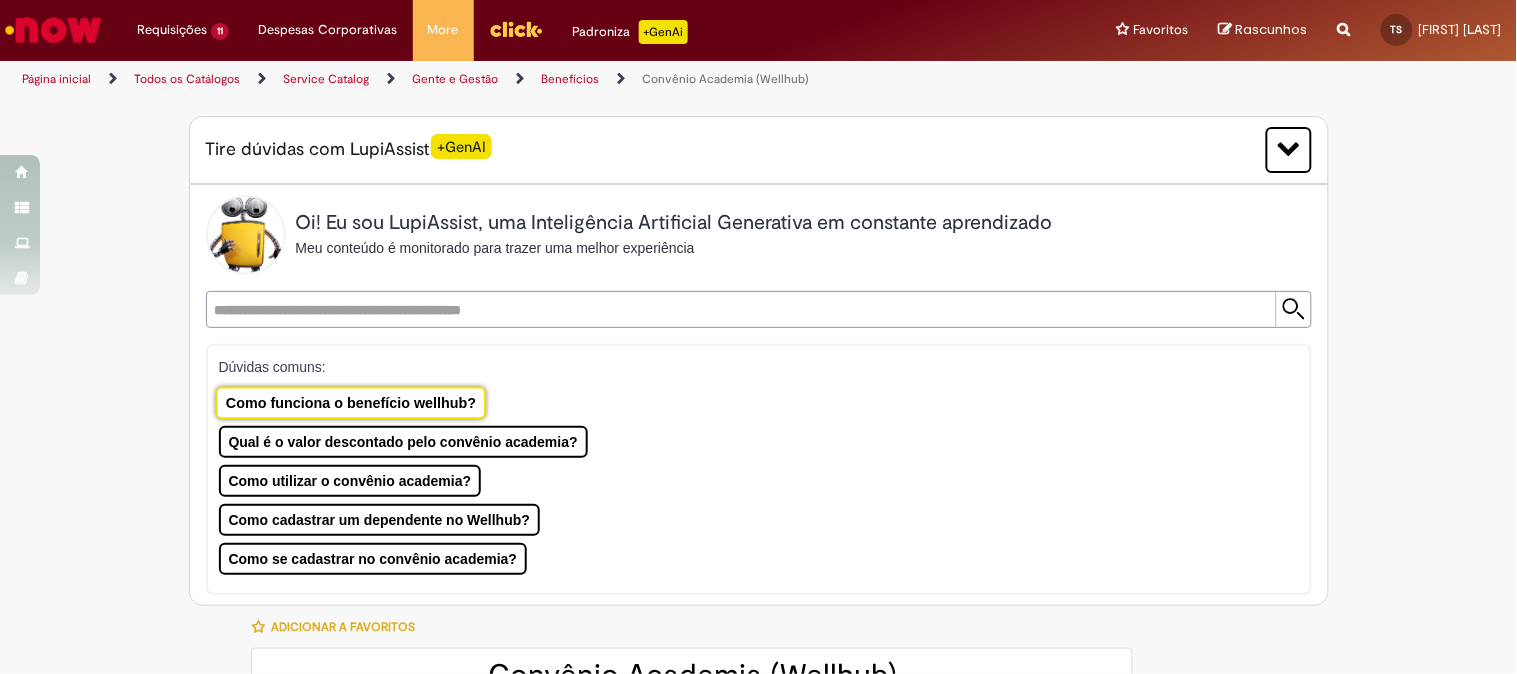 type on "**********" 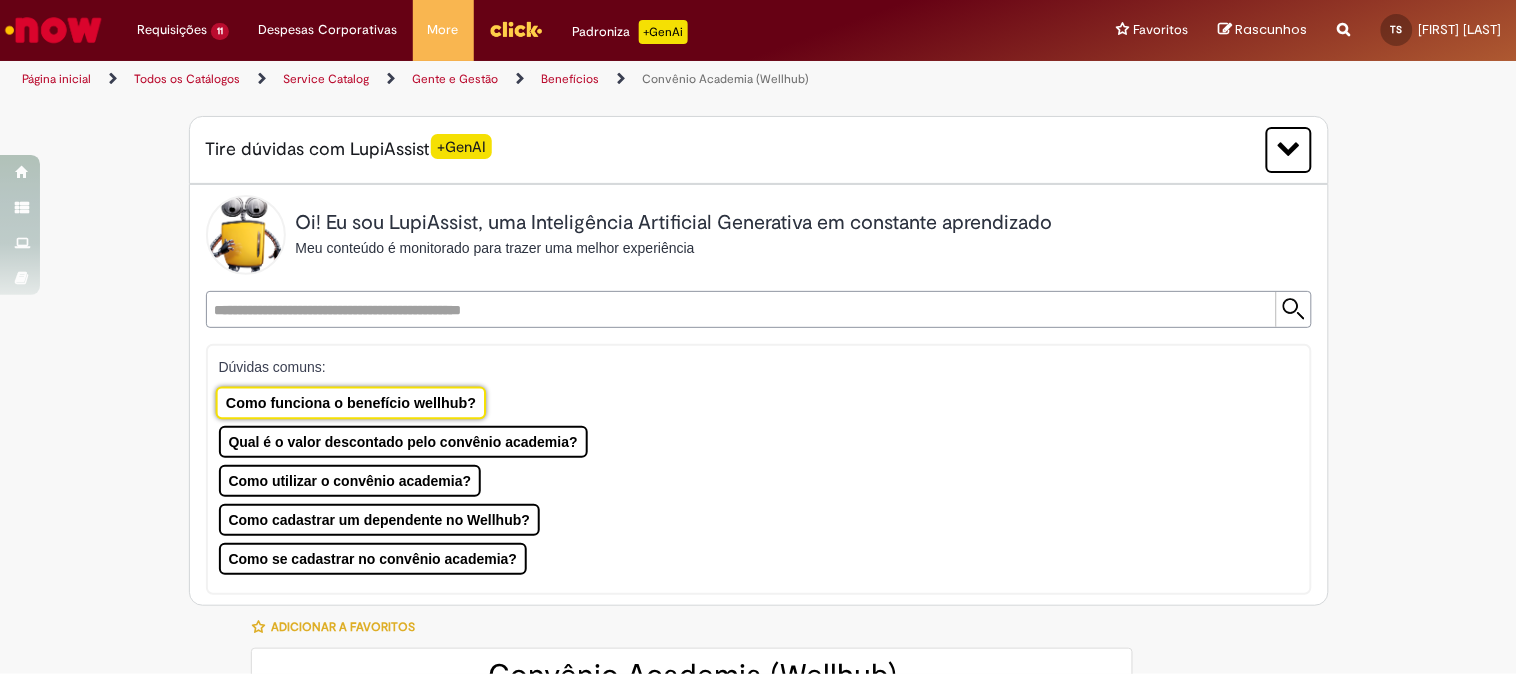 type on "**********" 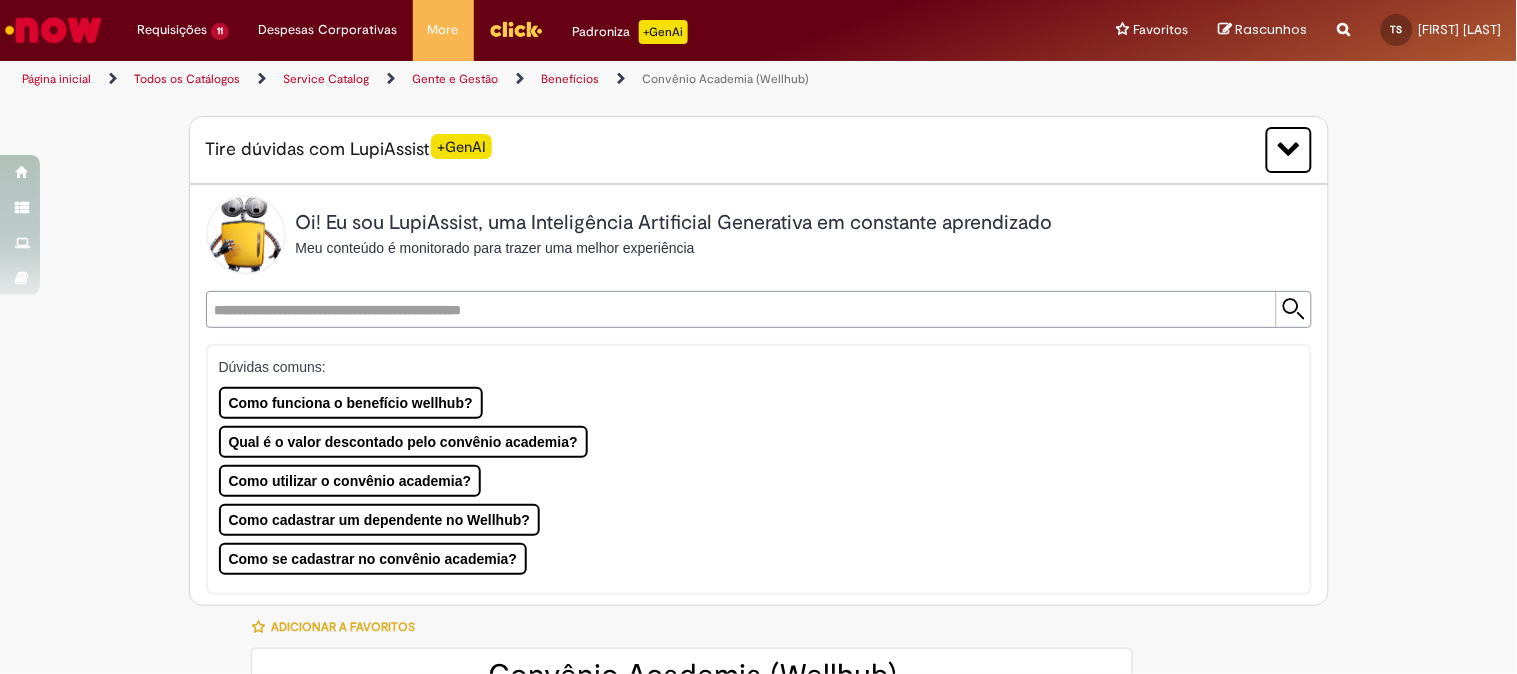 type on "**********" 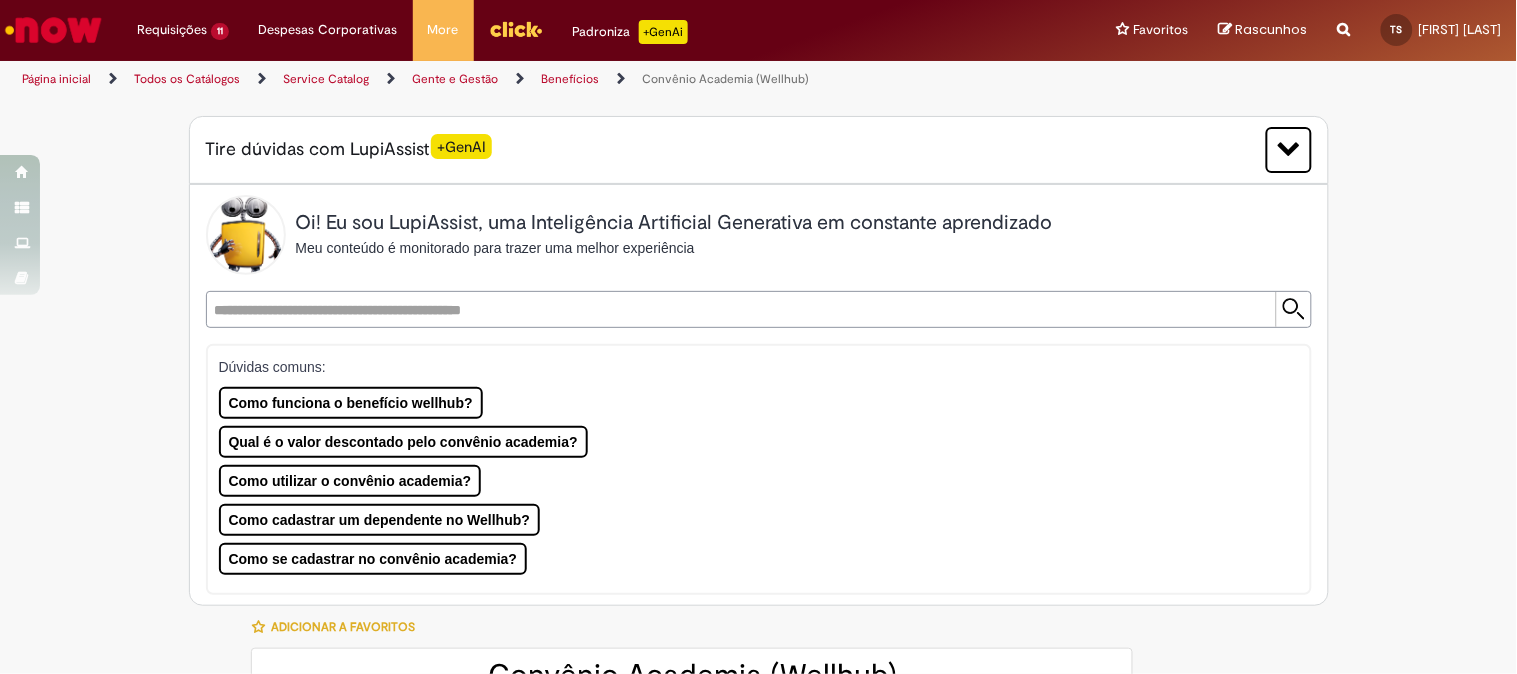 type on "**********" 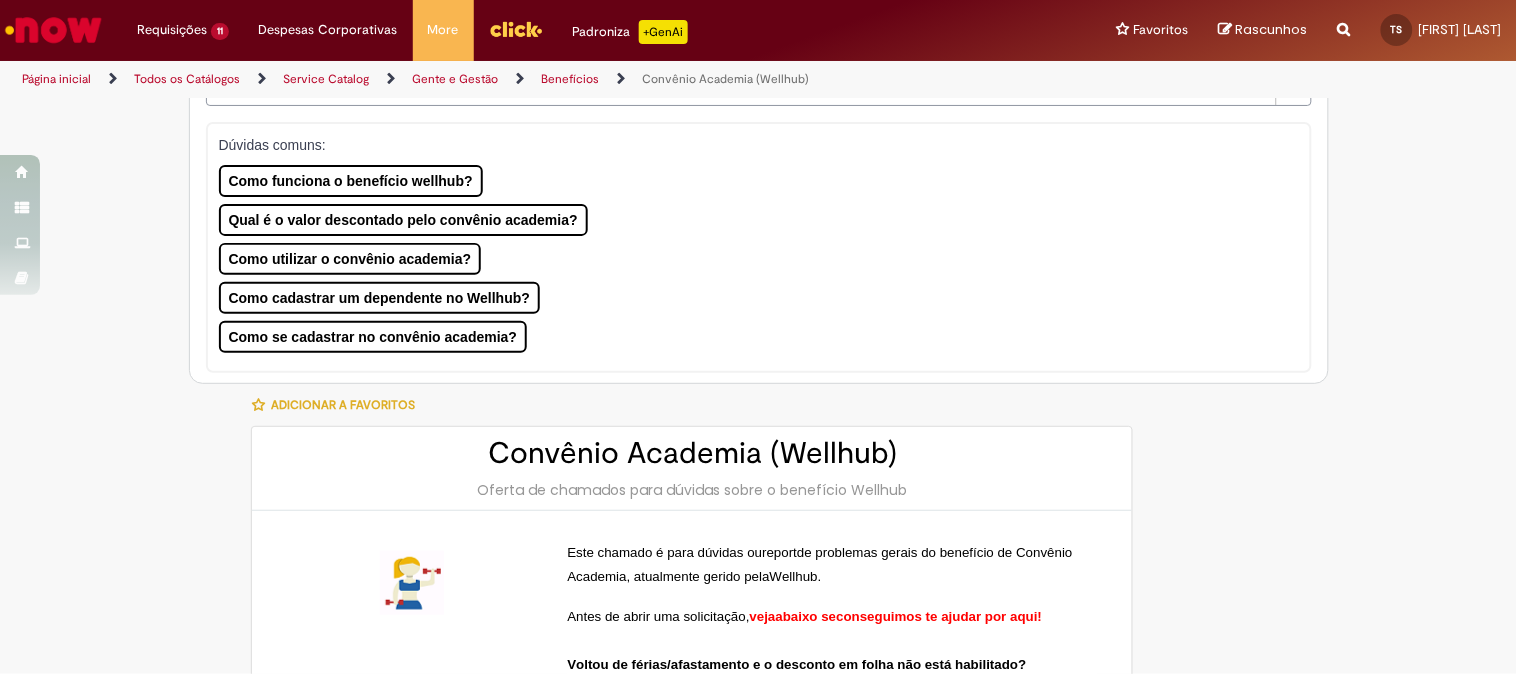 click on "Dúvidas comuns:   Como funciona o benefício wellhub? Qual é o valor descontado pelo convênio academia? Como utilizar o convênio academia? Como cadastrar um dependente no Wellhub? Como se cadastrar no convênio academia?" at bounding box center [749, 244] 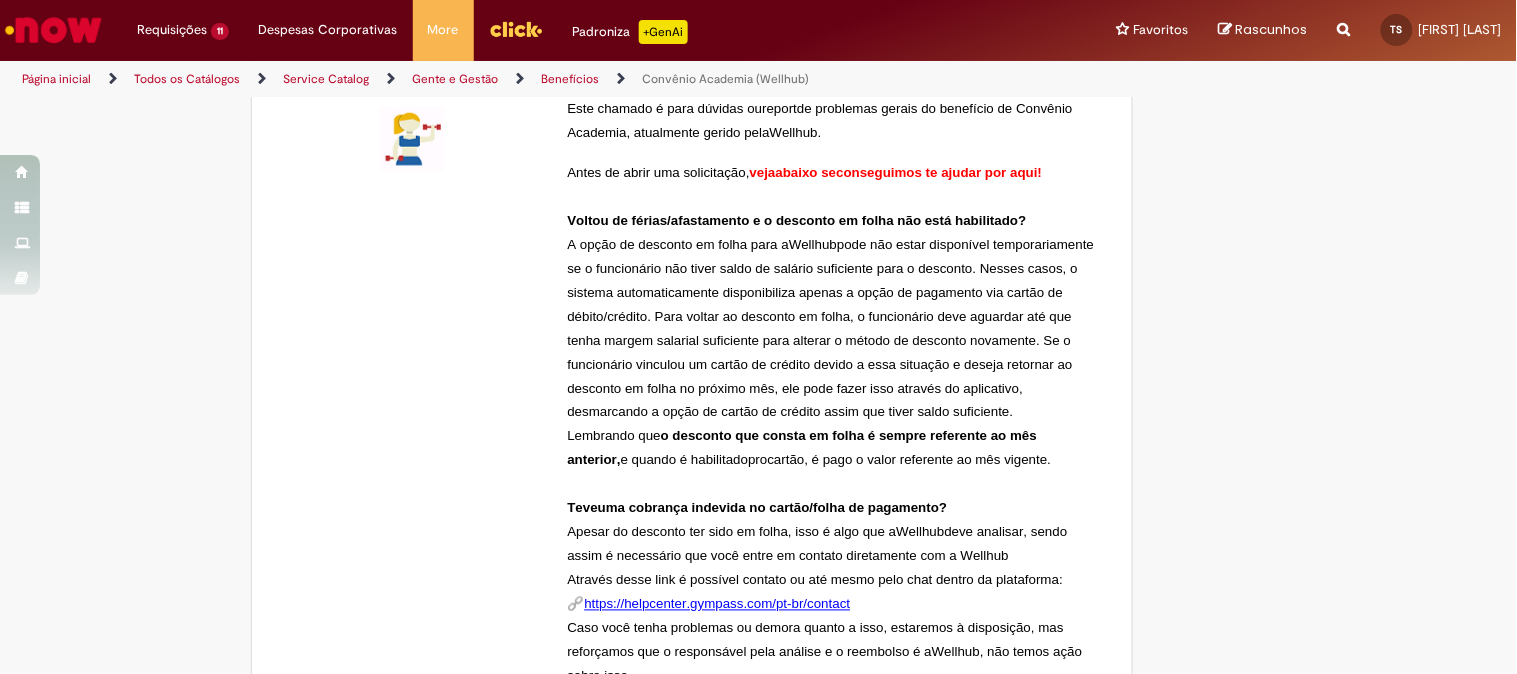 scroll, scrollTop: 1111, scrollLeft: 0, axis: vertical 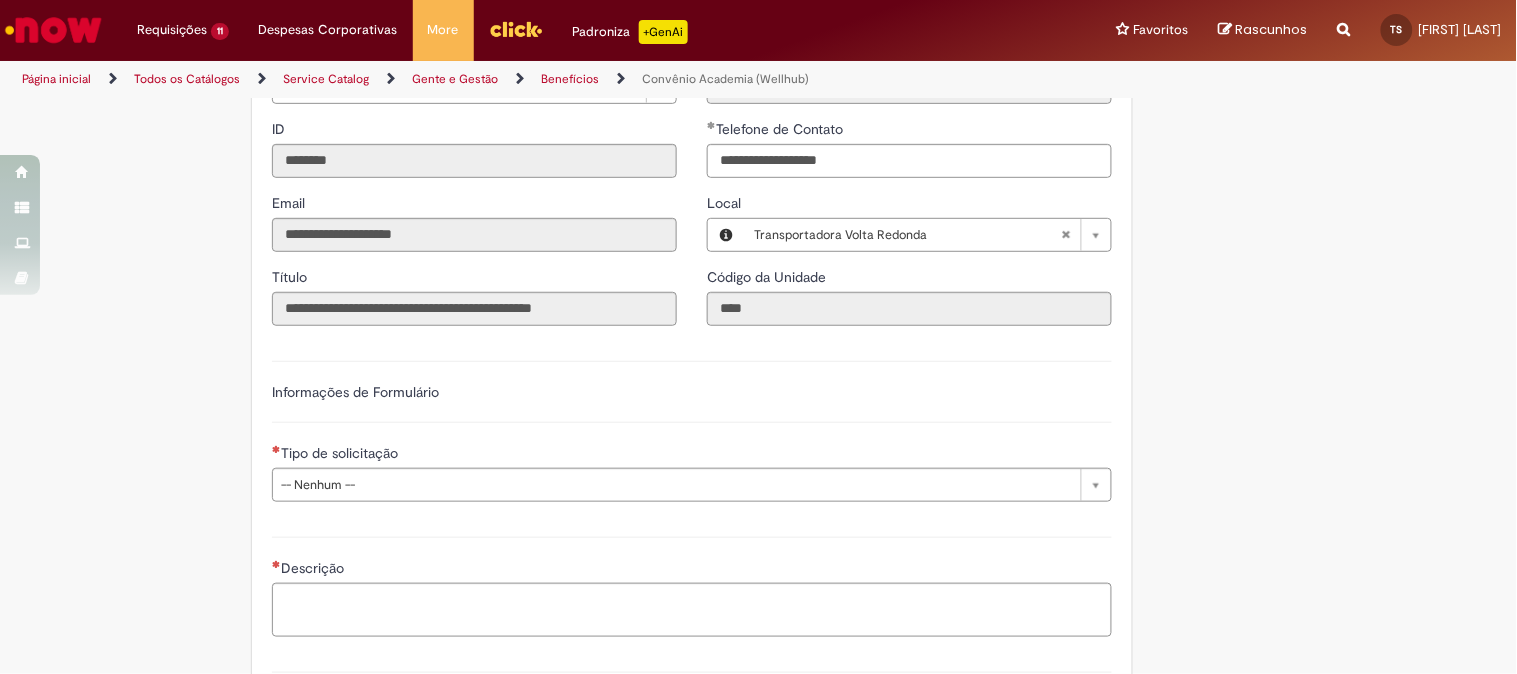 type 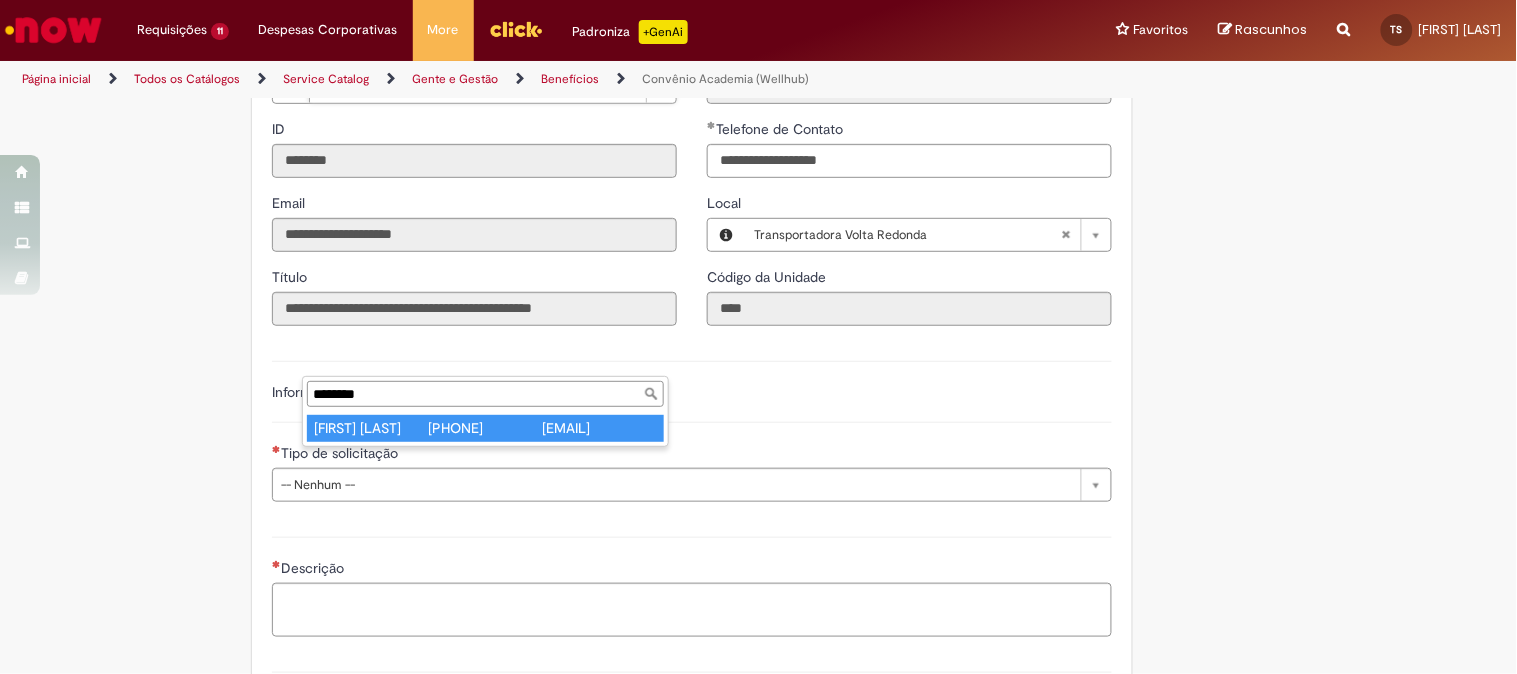 type on "********" 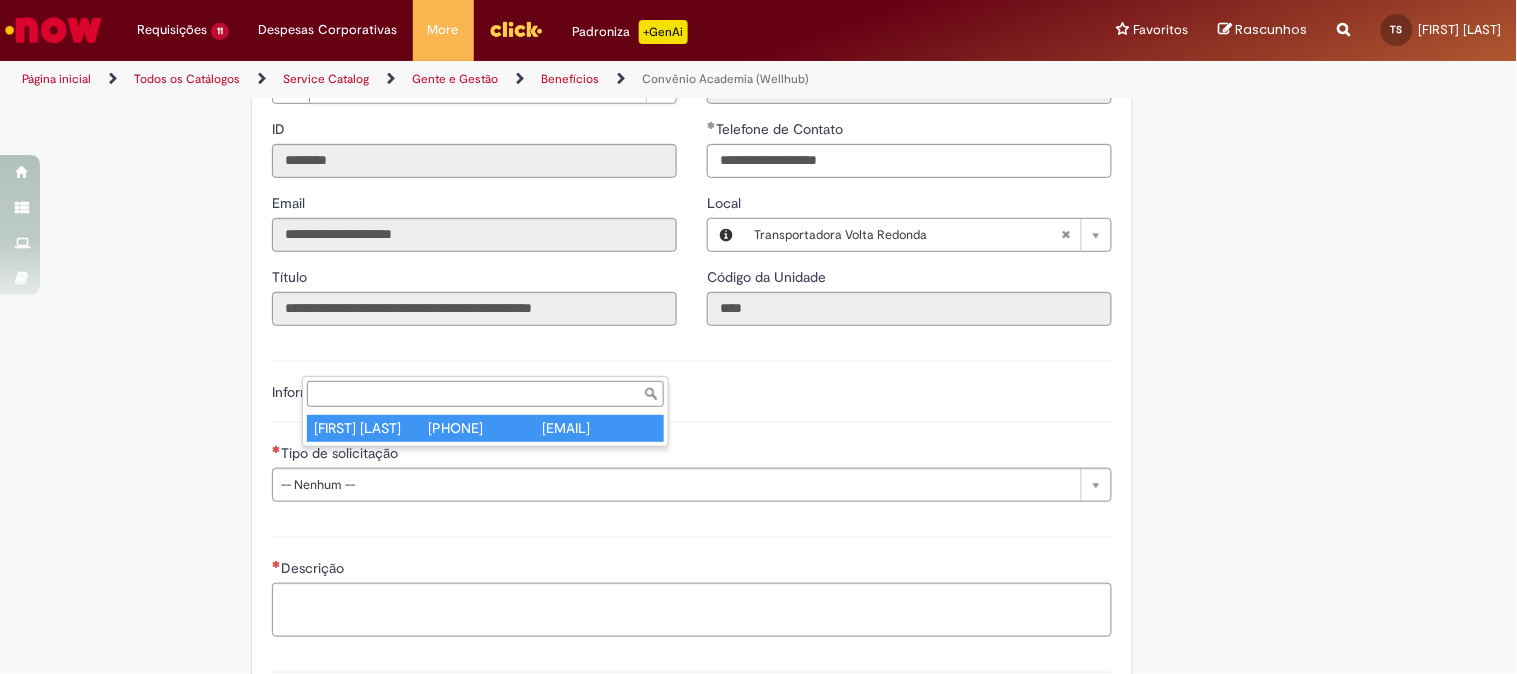type on "********" 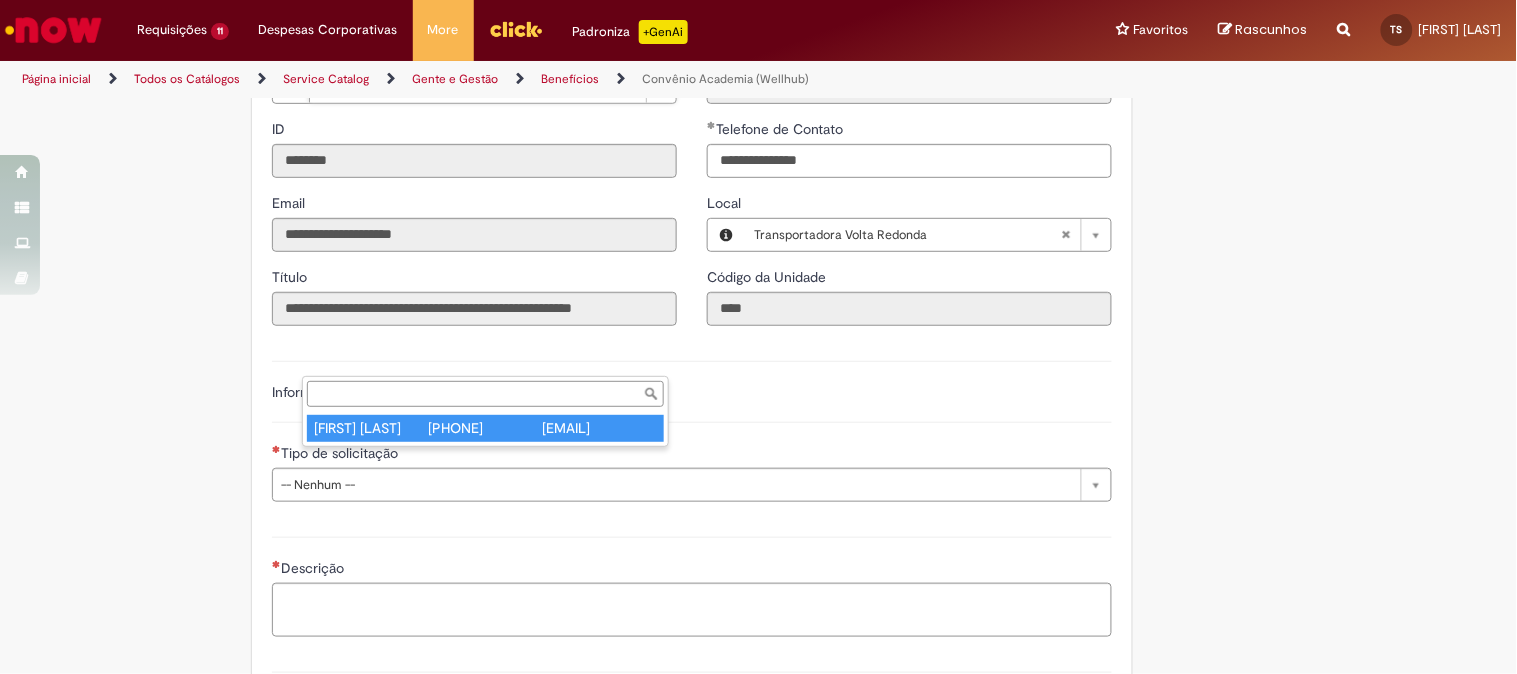 scroll, scrollTop: 0, scrollLeft: 147, axis: horizontal 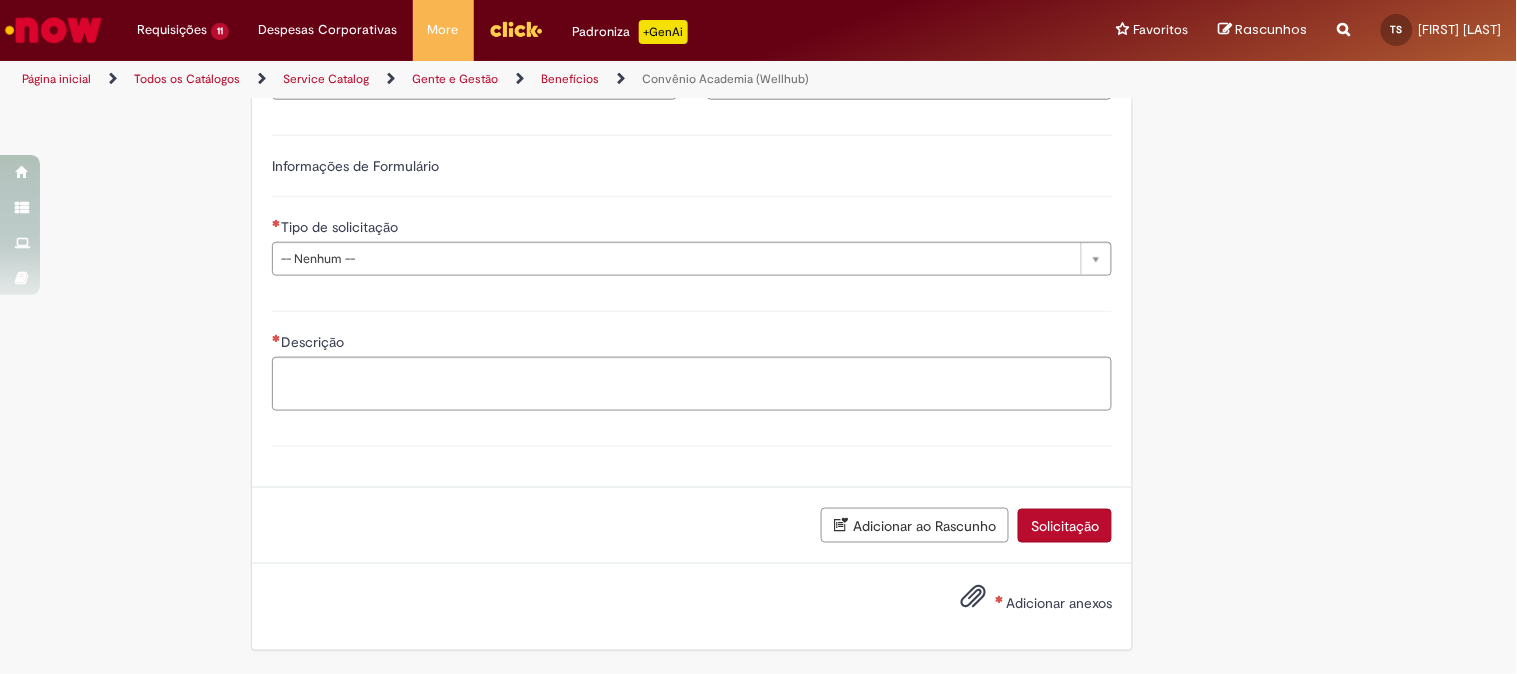click on "Tipo de solicitação" at bounding box center (341, 227) 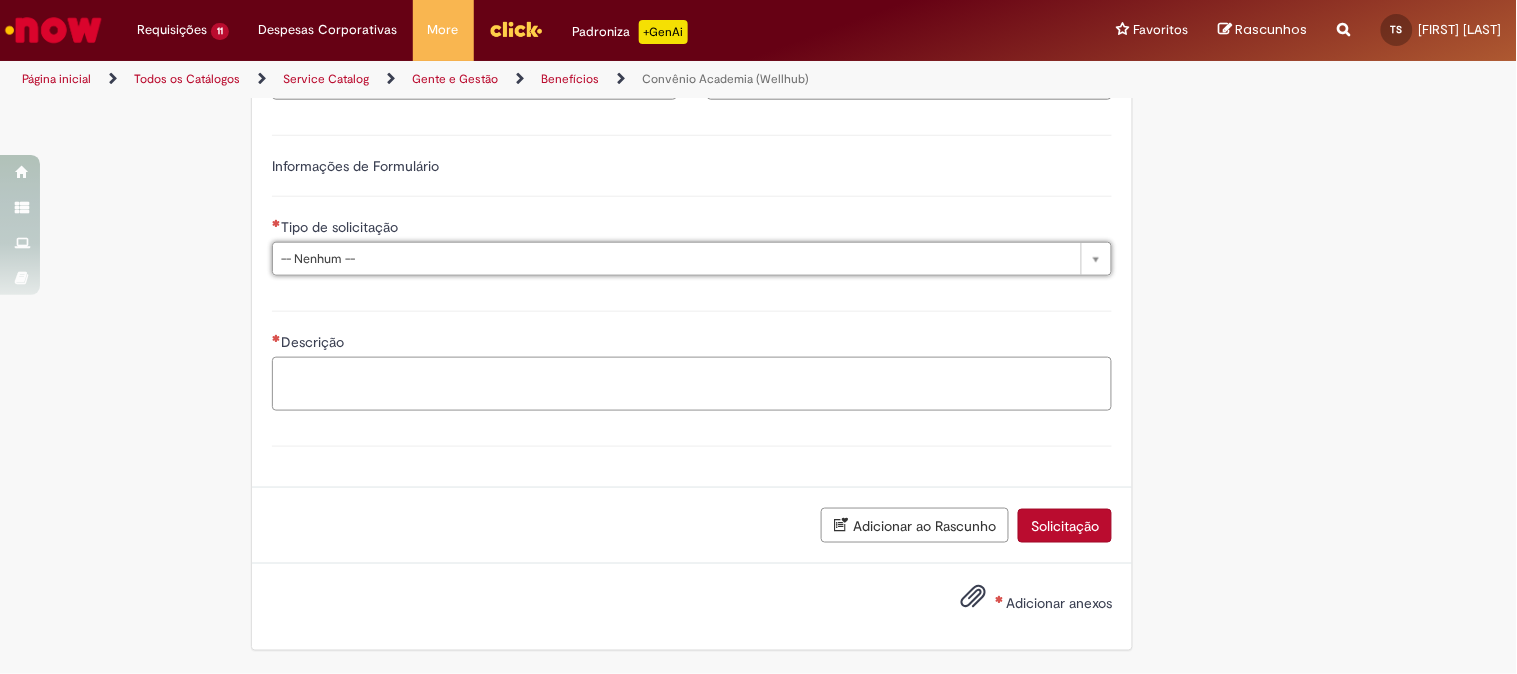 drag, startPoint x: 814, startPoint y: 367, endPoint x: 622, endPoint y: 334, distance: 194.81529 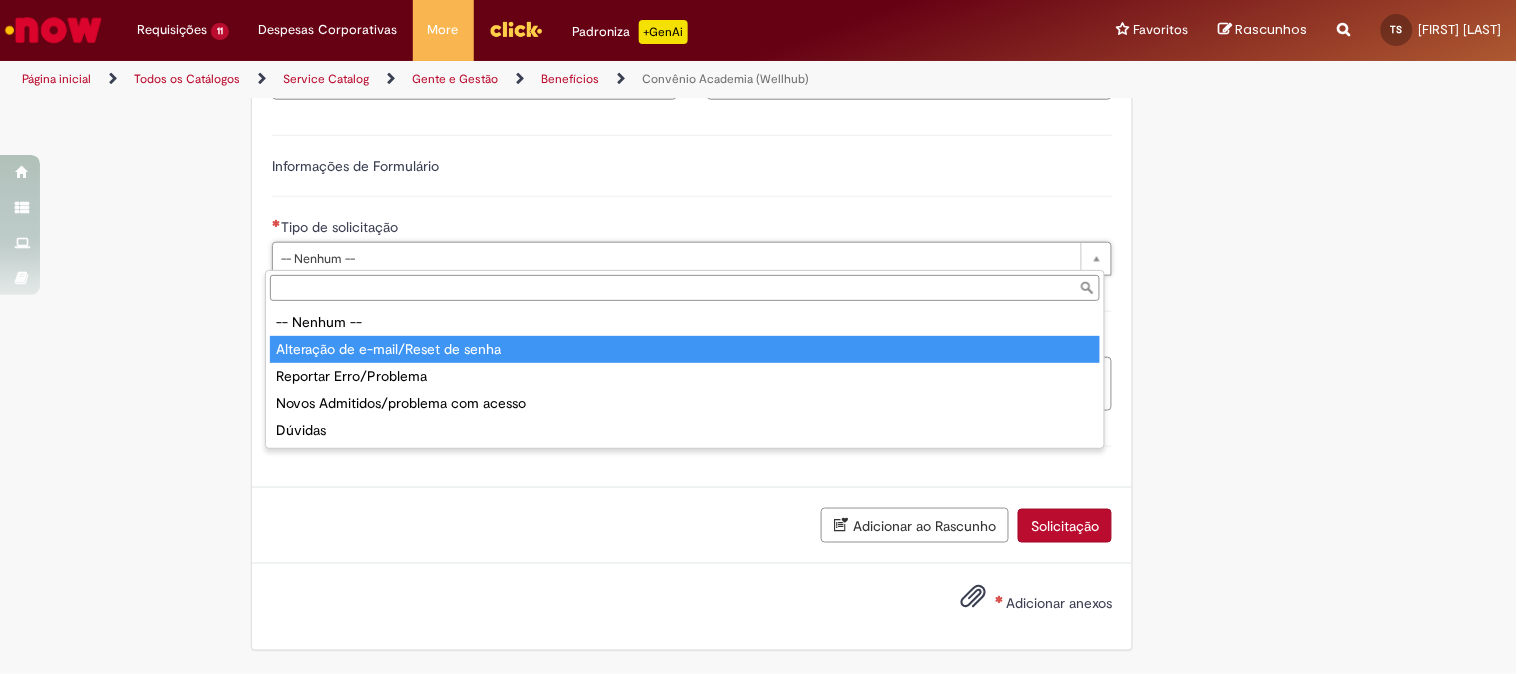 type on "**********" 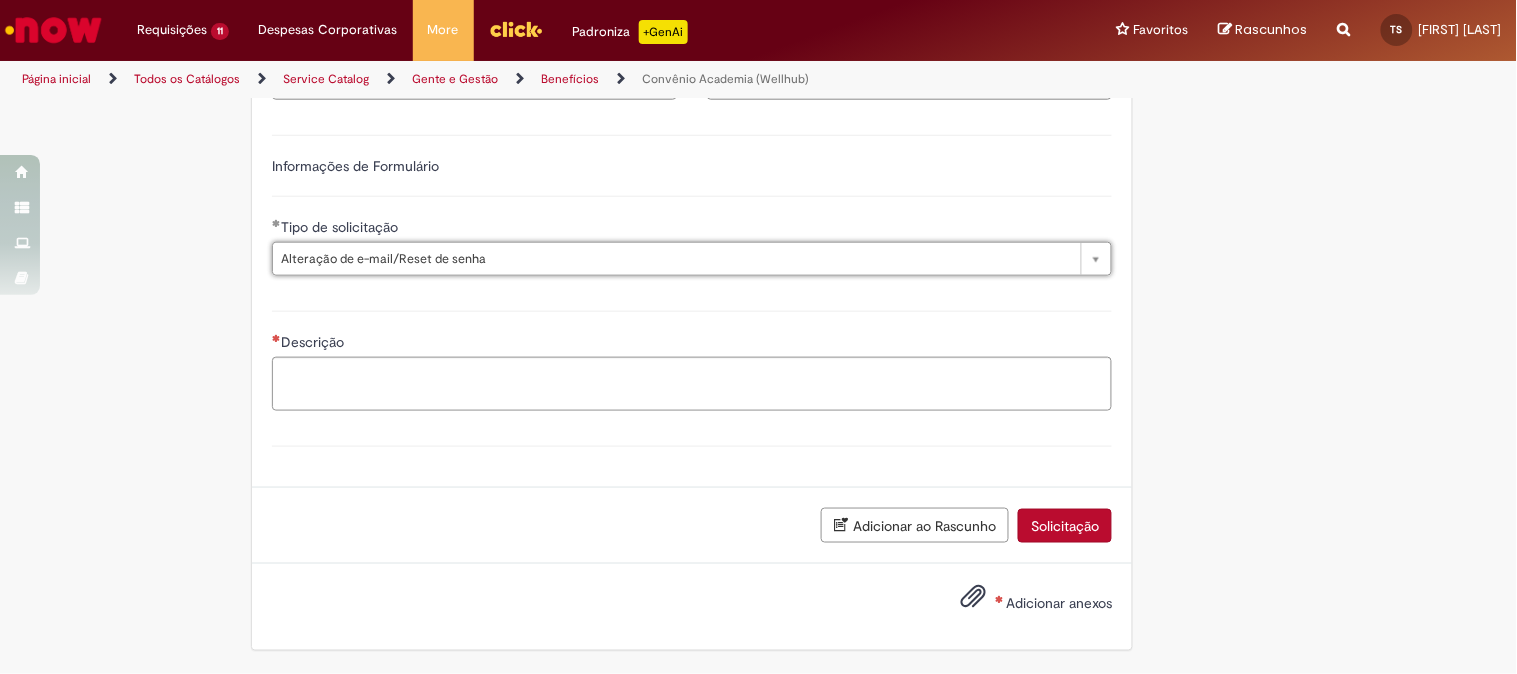 click on "**********" at bounding box center [692, 143] 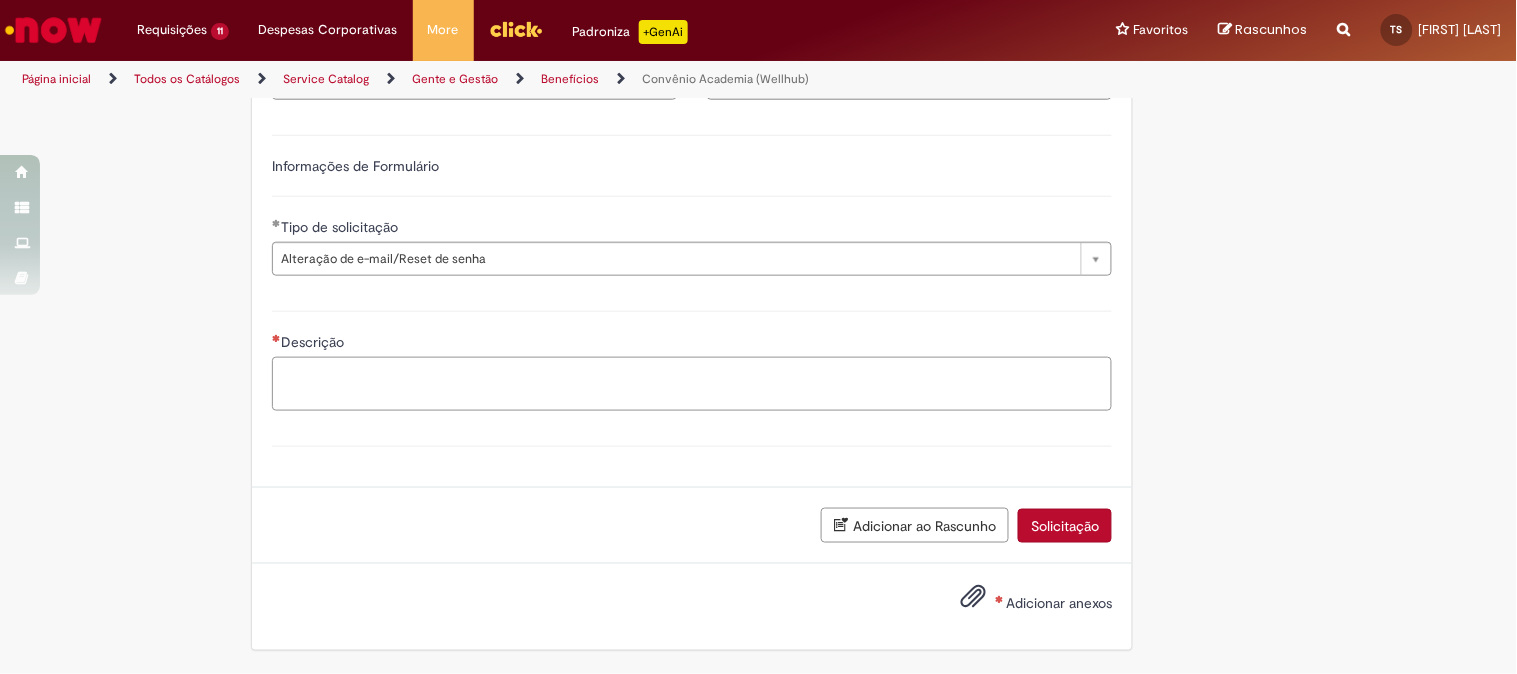 click on "Descrição" at bounding box center [692, 384] 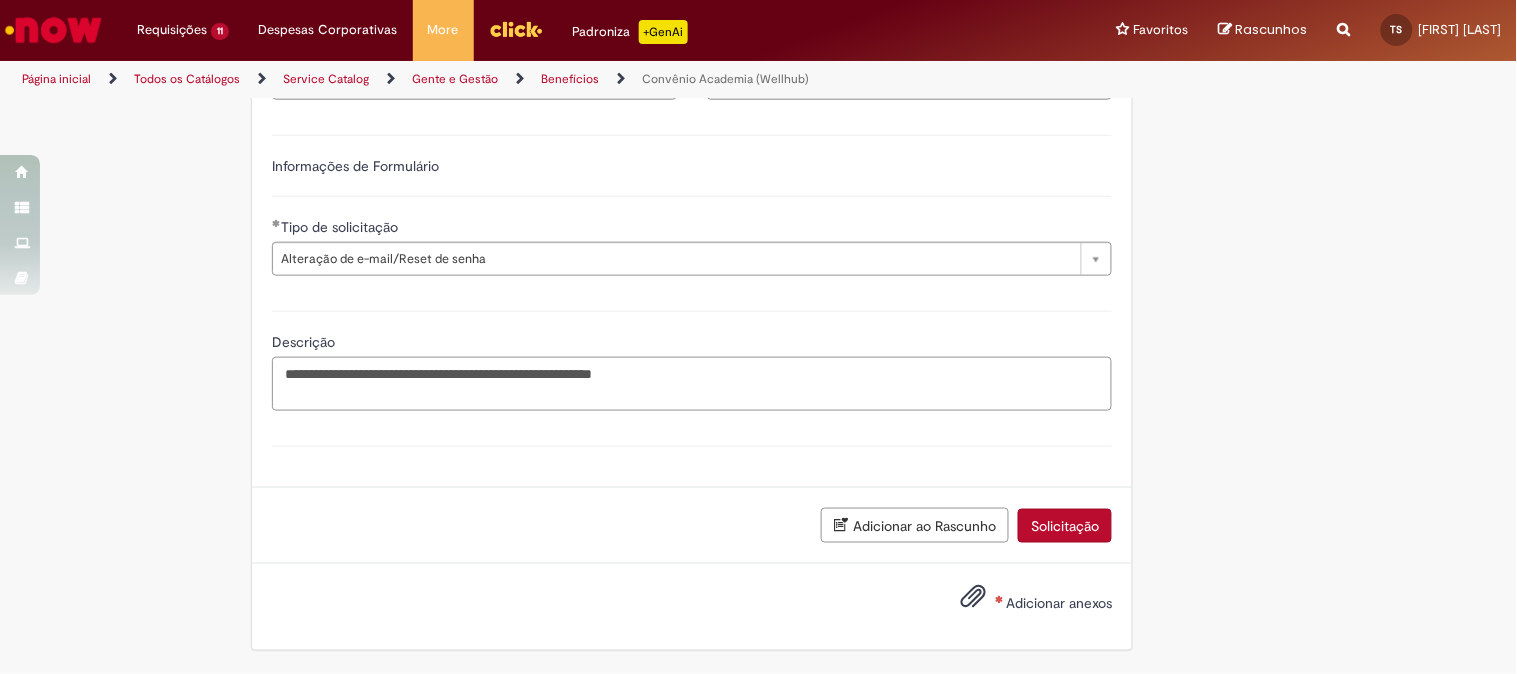 paste on "**********" 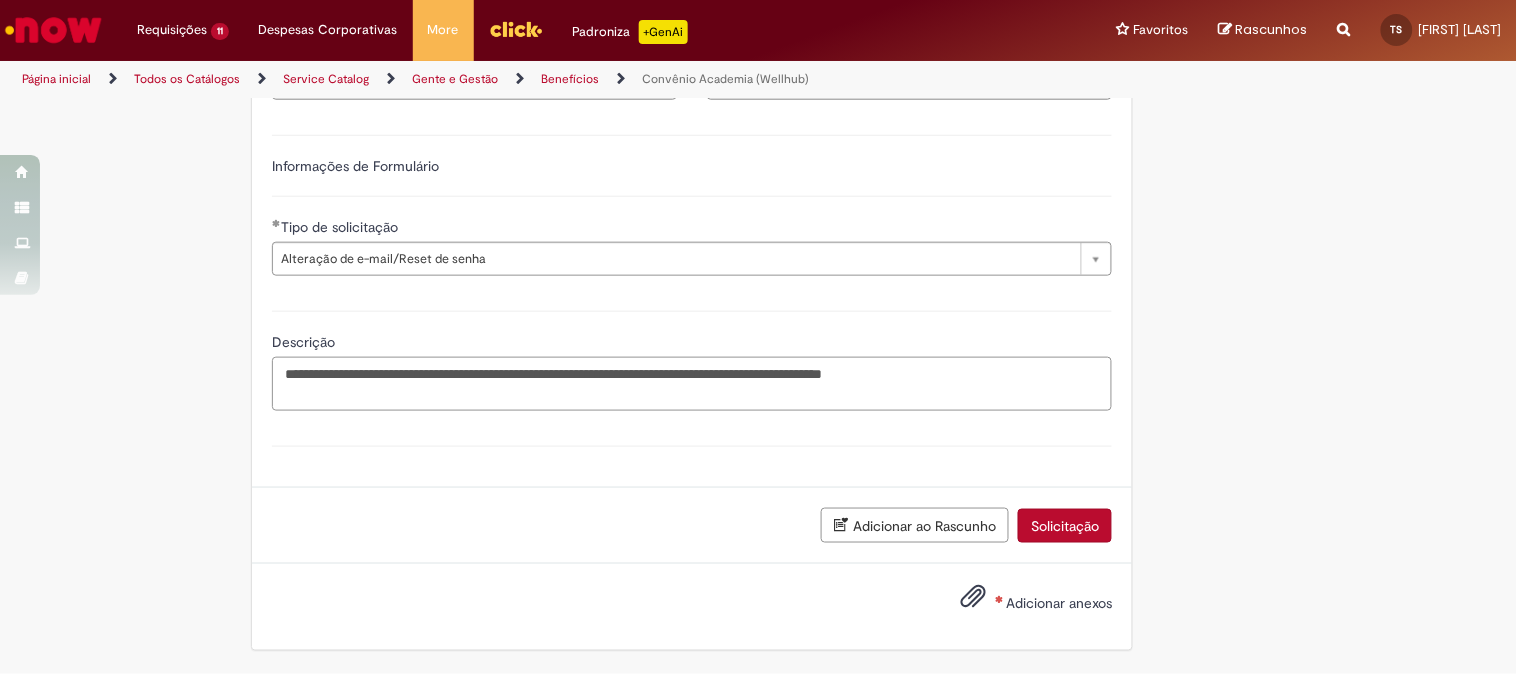 click on "**********" at bounding box center (692, 384) 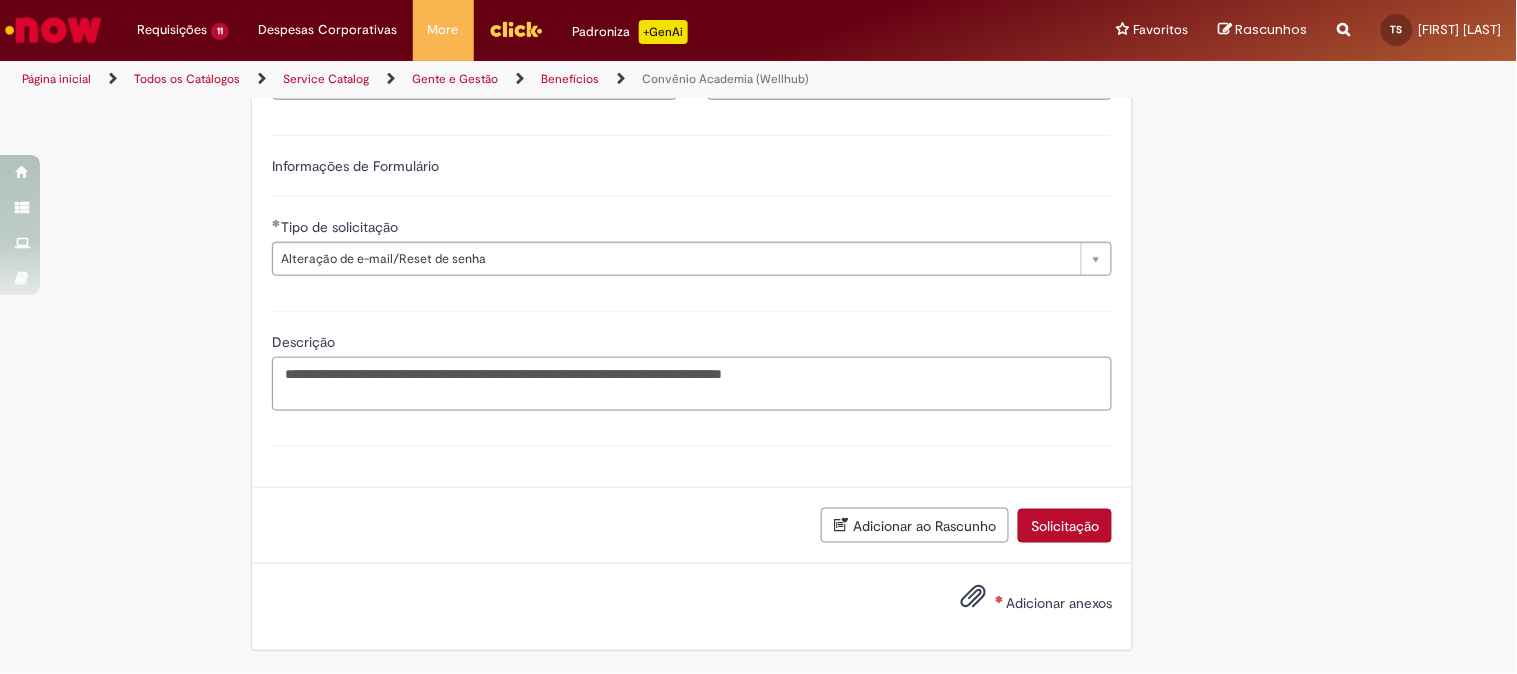 click on "**********" at bounding box center (692, 384) 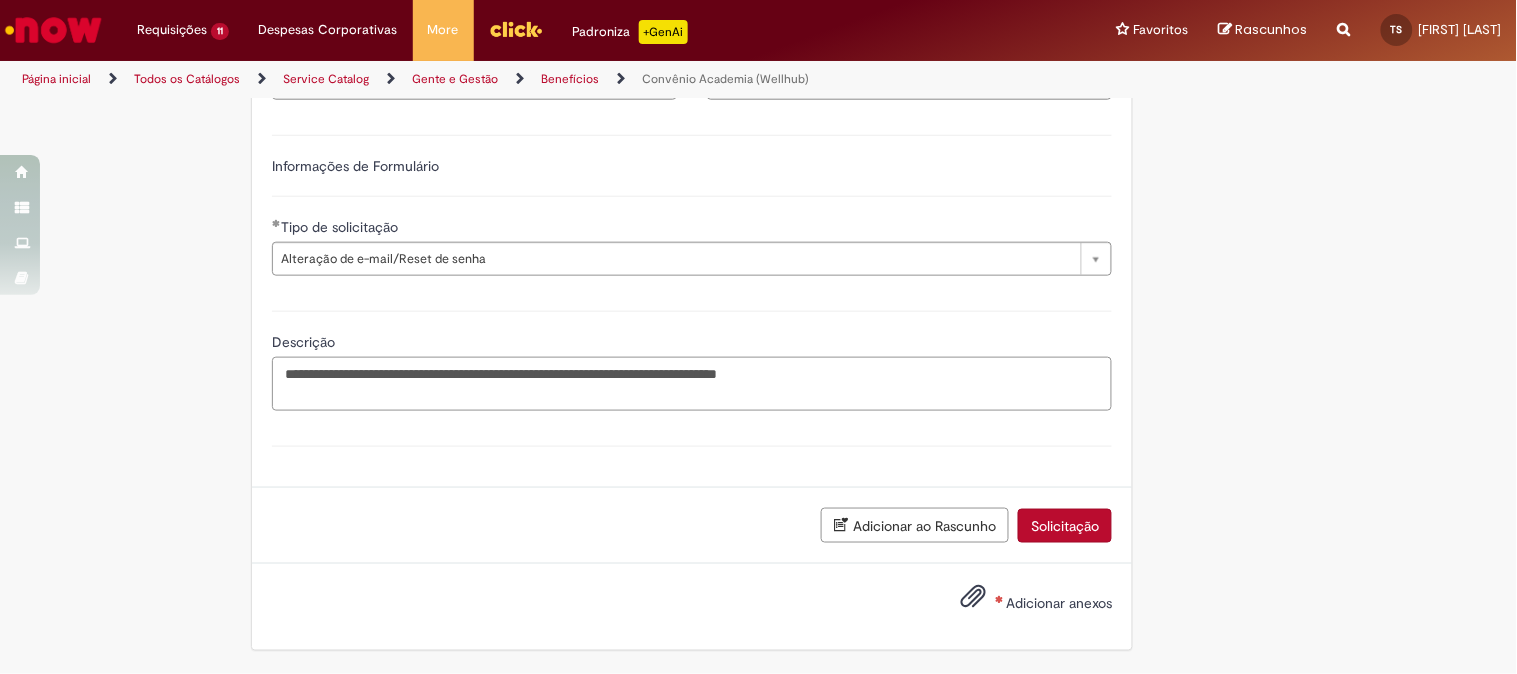 click on "**********" at bounding box center (692, 384) 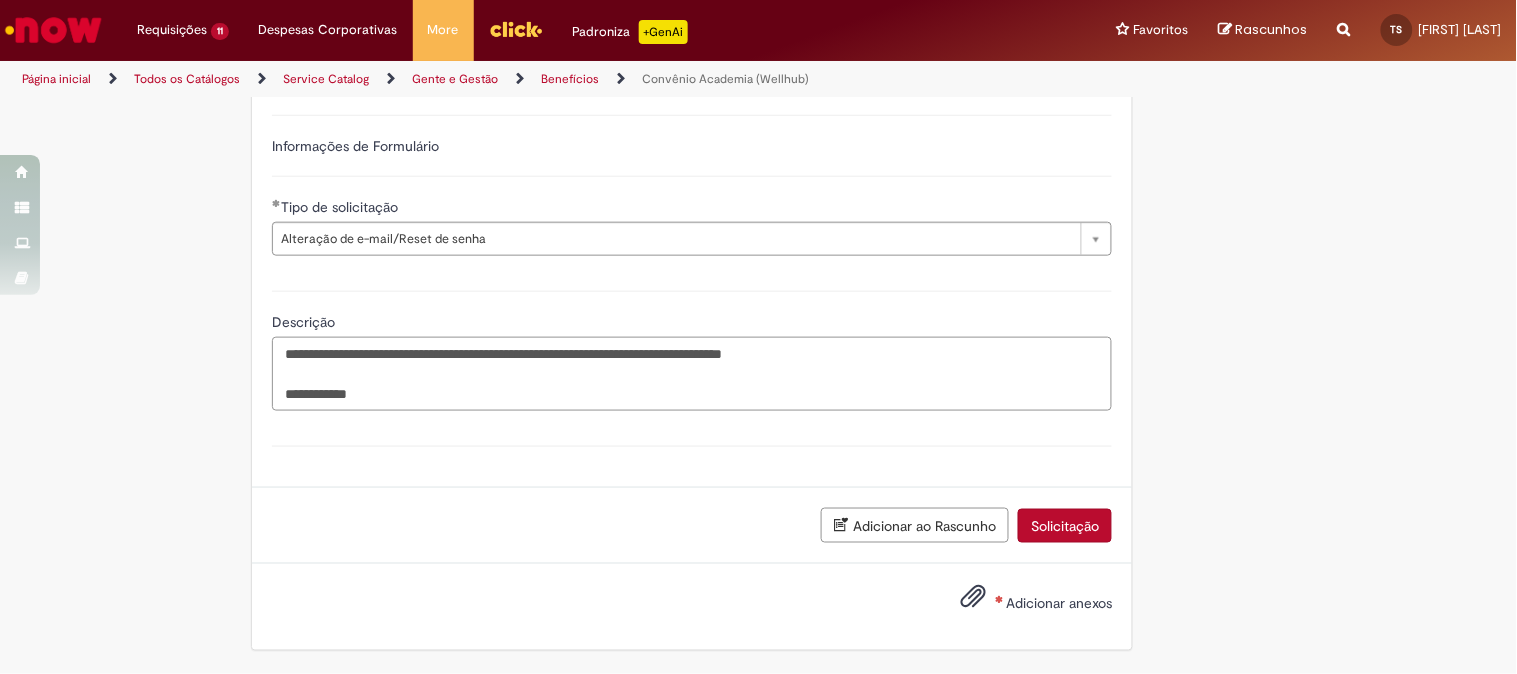 paste on "**********" 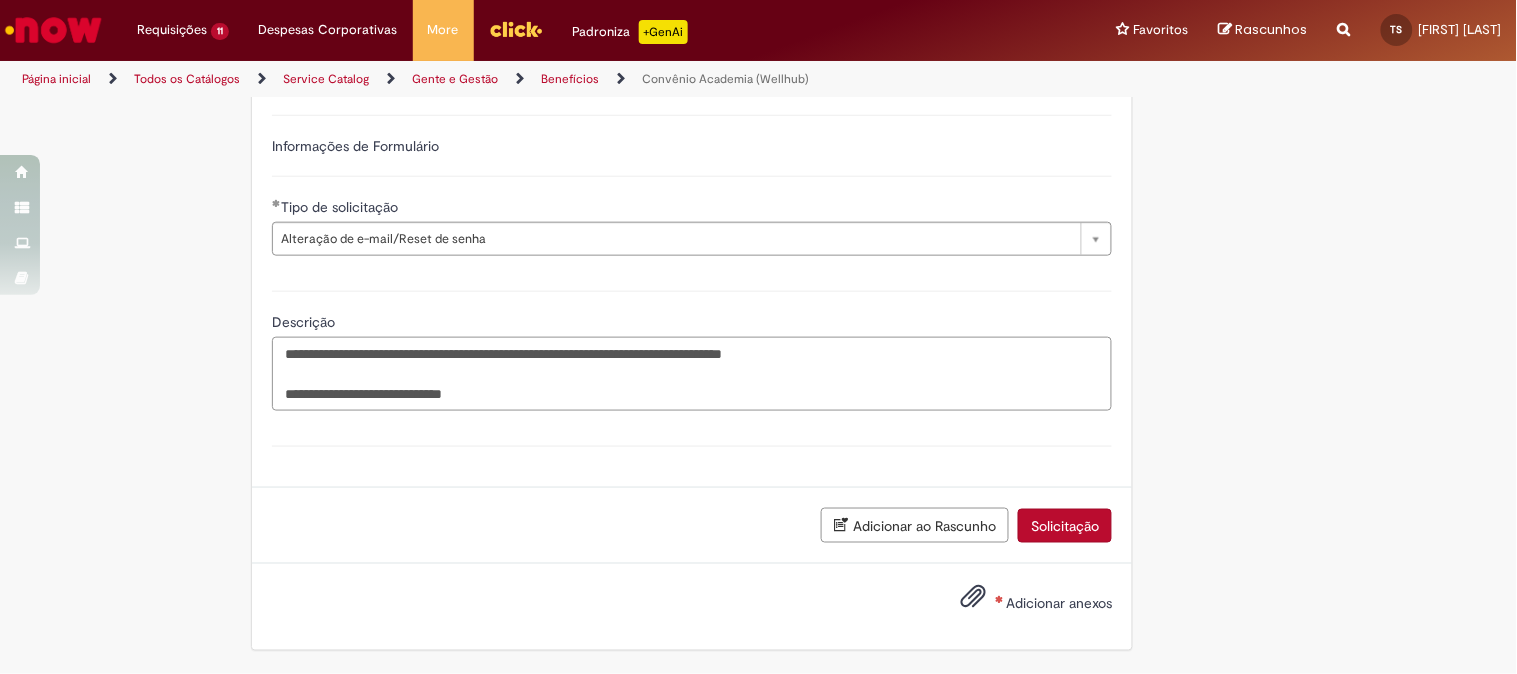 click on "**********" at bounding box center [692, 374] 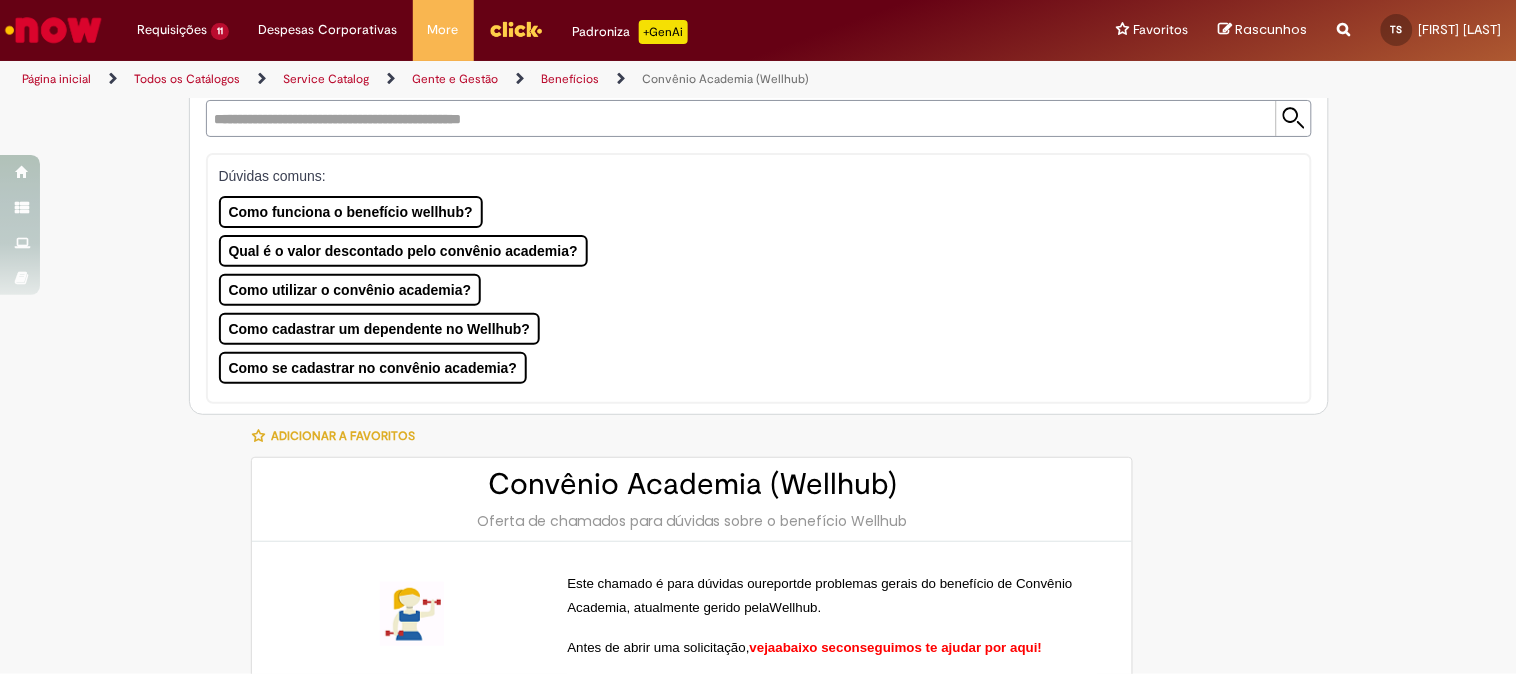 scroll, scrollTop: 0, scrollLeft: 0, axis: both 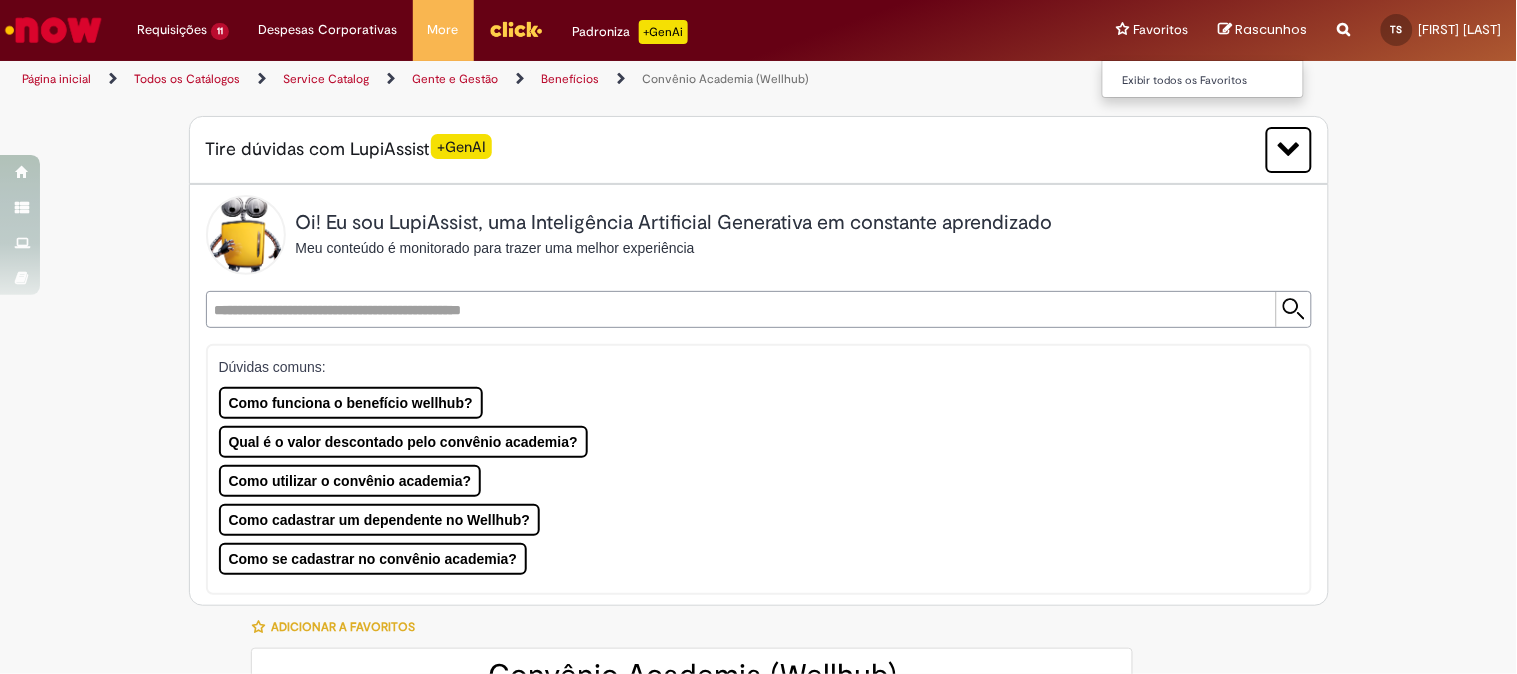 type on "**********" 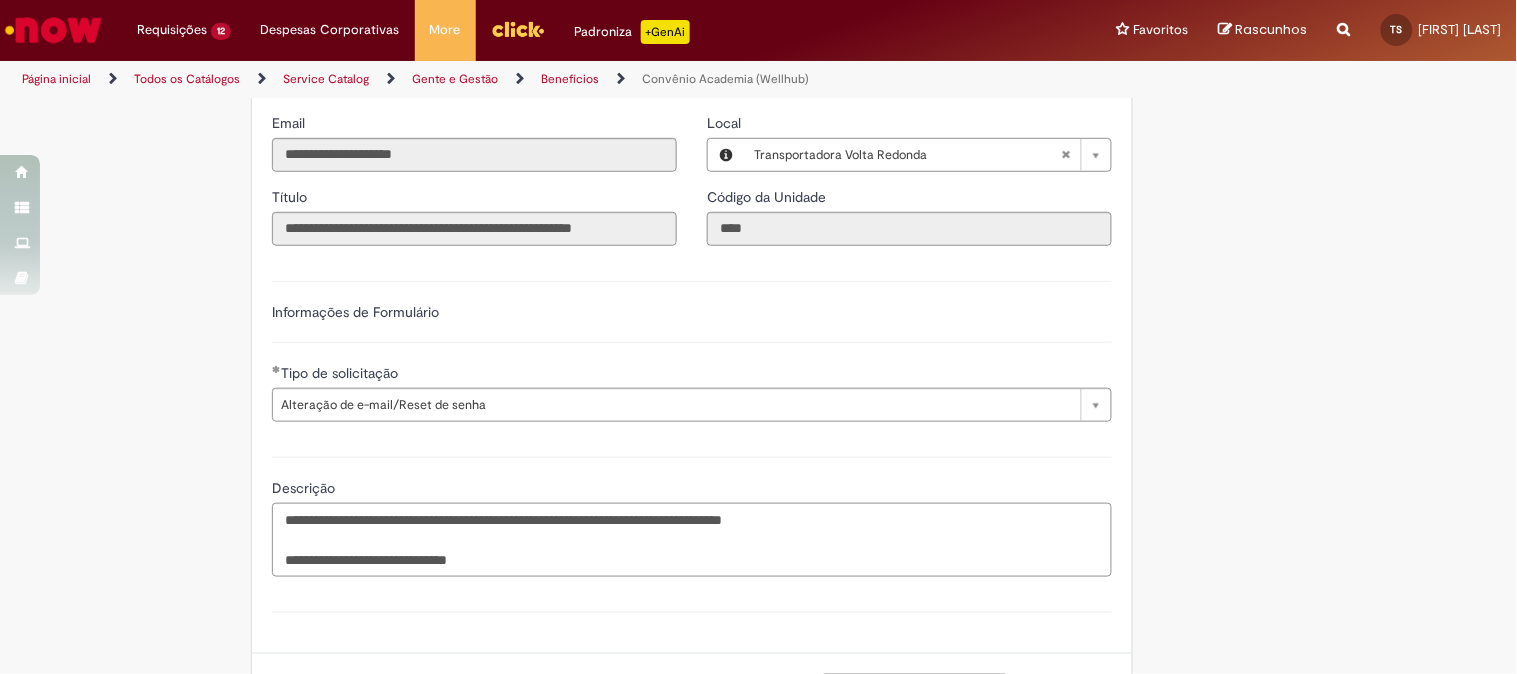 scroll, scrollTop: 2746, scrollLeft: 0, axis: vertical 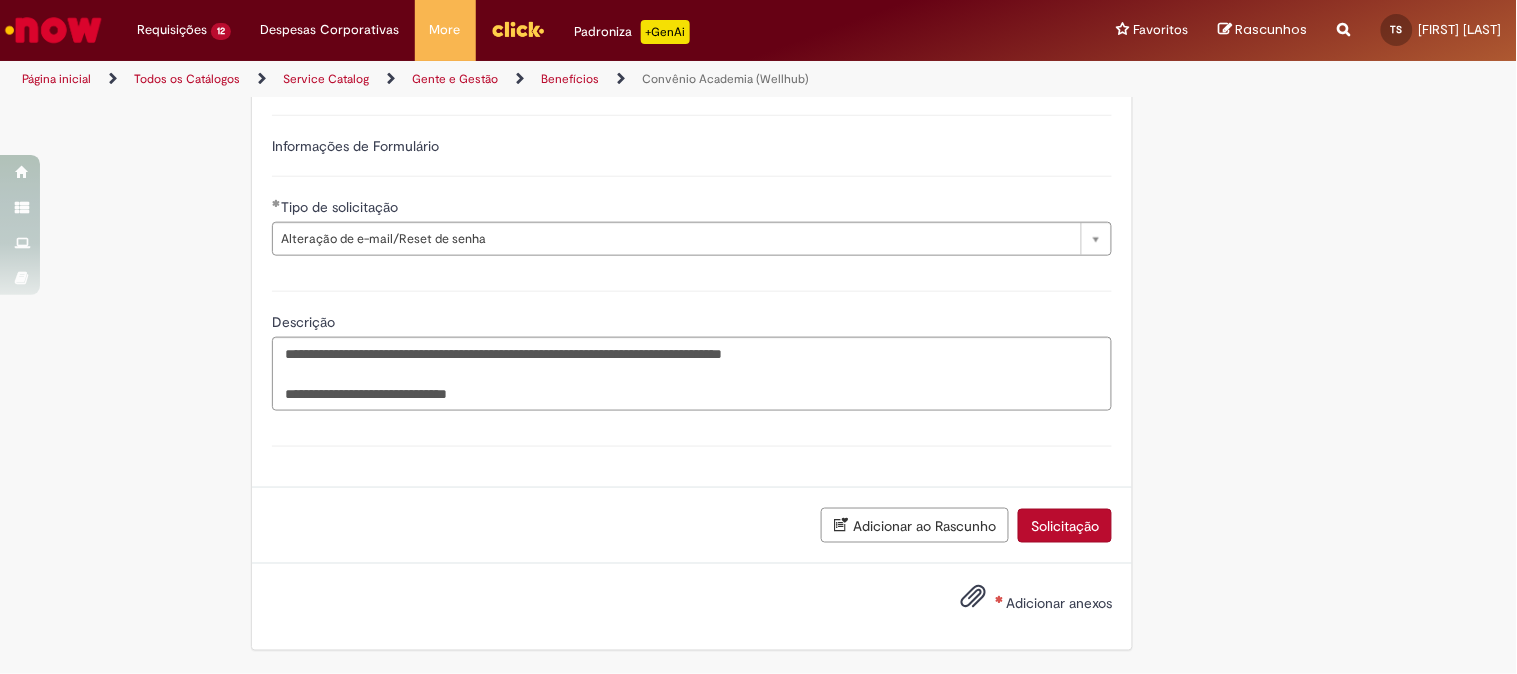 click on "Adicionar anexos" at bounding box center [1059, 603] 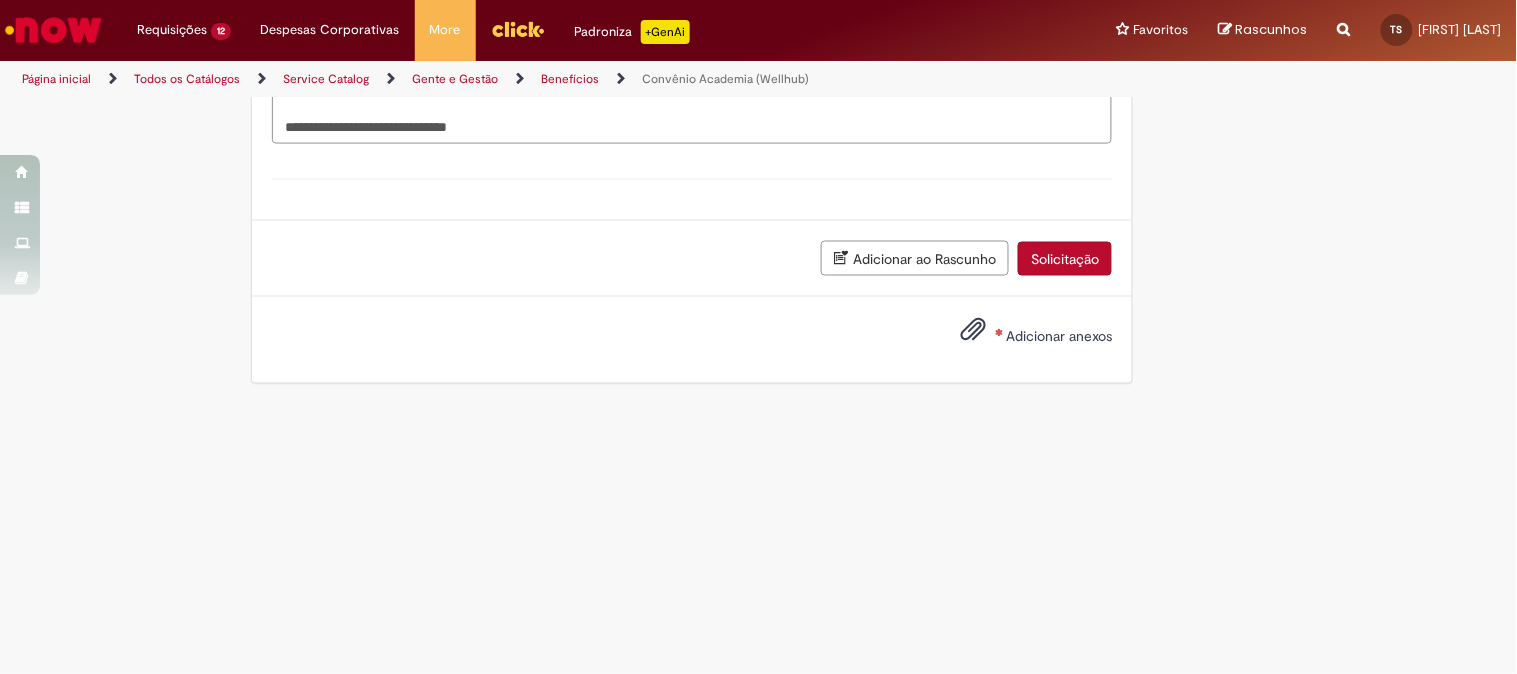 click on "Adicionar anexos" at bounding box center [692, 340] 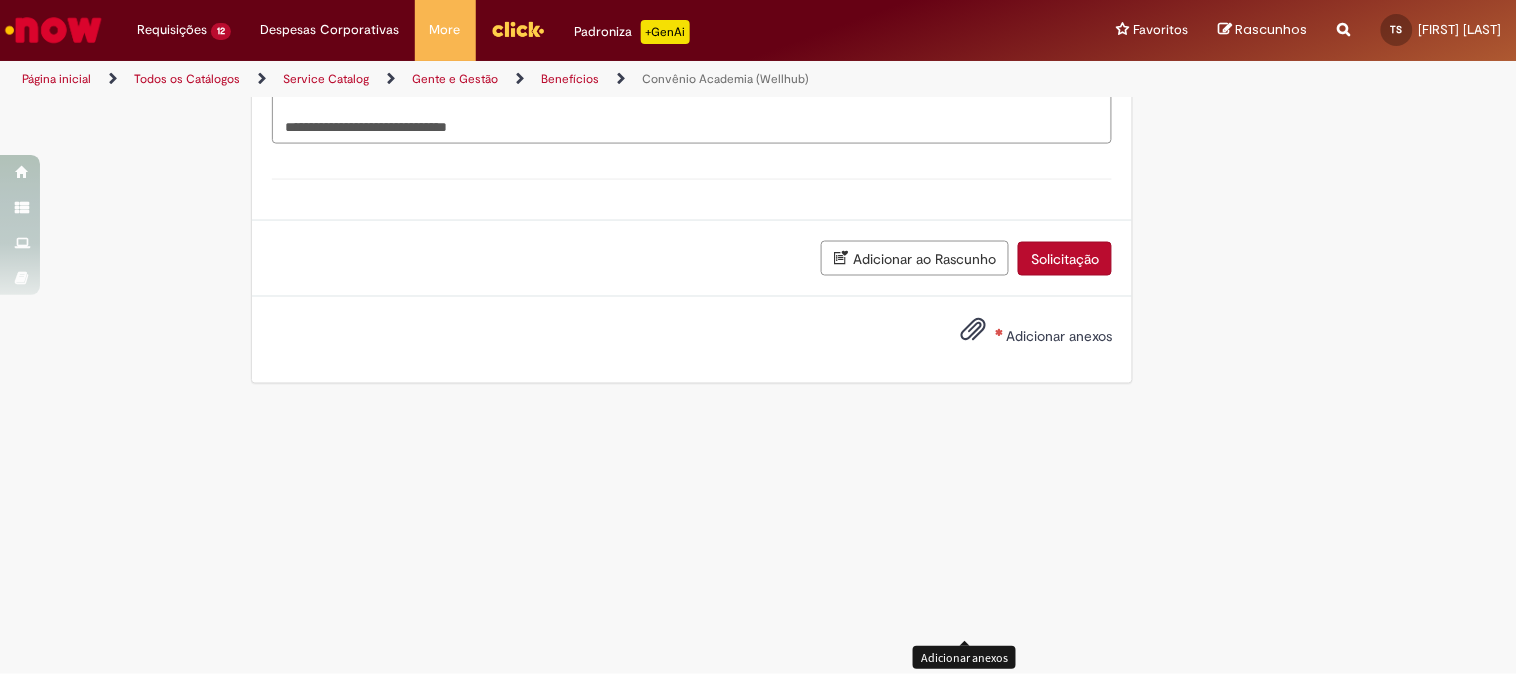 click at bounding box center [973, 331] 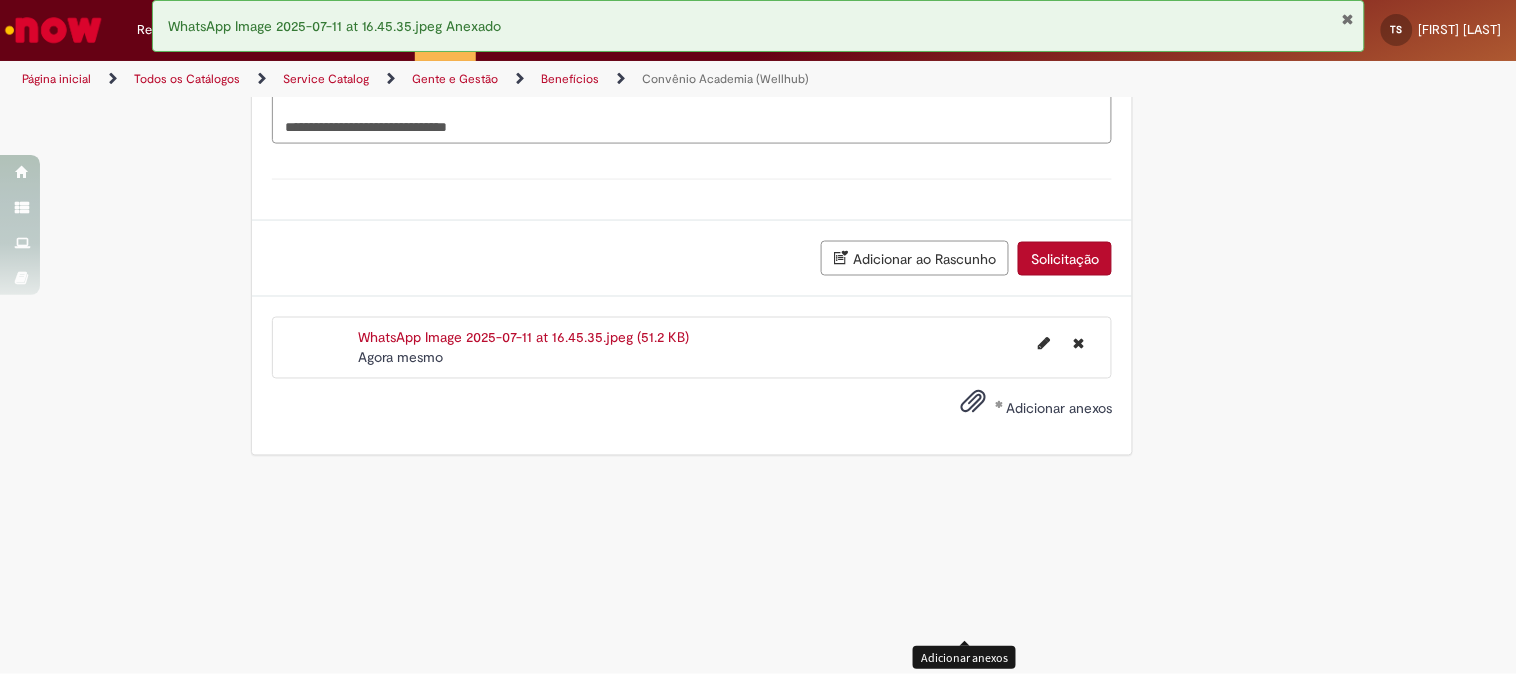 scroll, scrollTop: 2864, scrollLeft: 0, axis: vertical 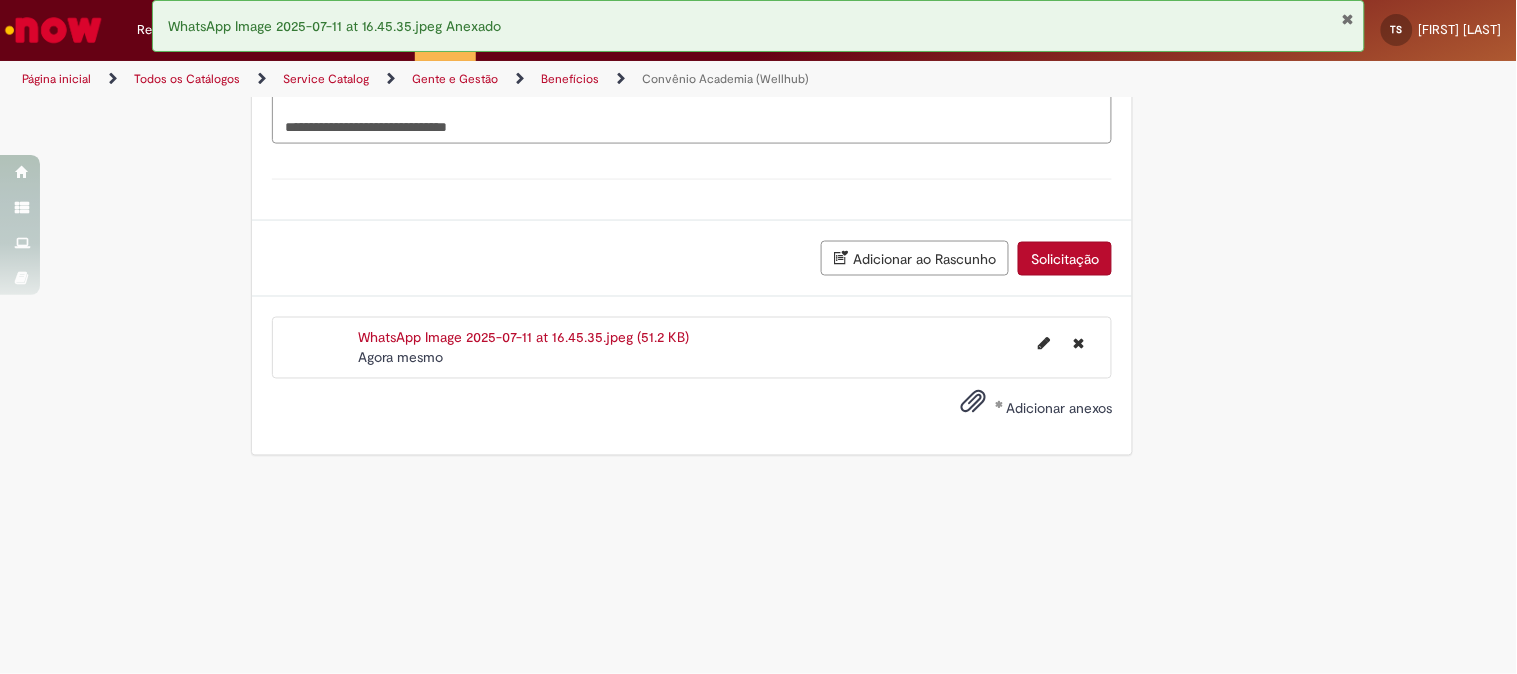 click on "Solicitação" at bounding box center [1065, 259] 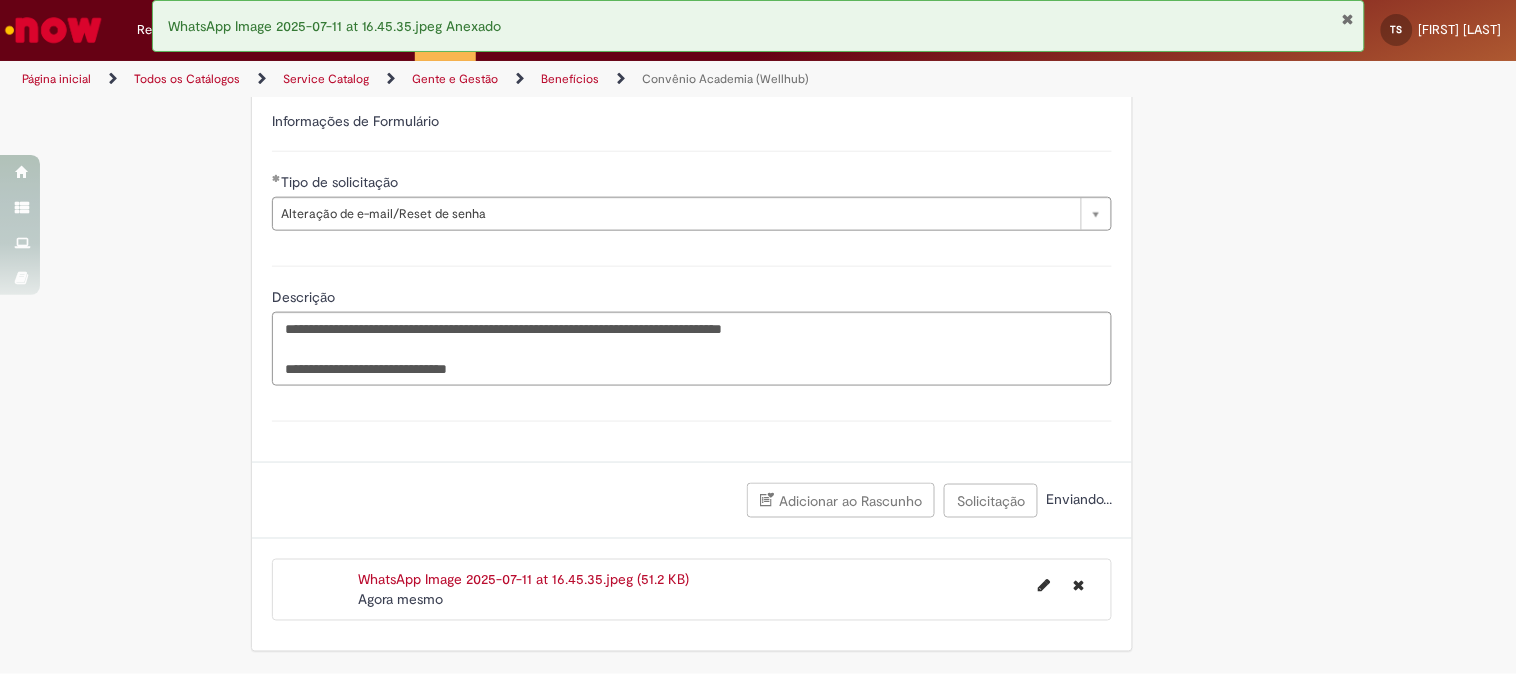 scroll, scrollTop: 2817, scrollLeft: 0, axis: vertical 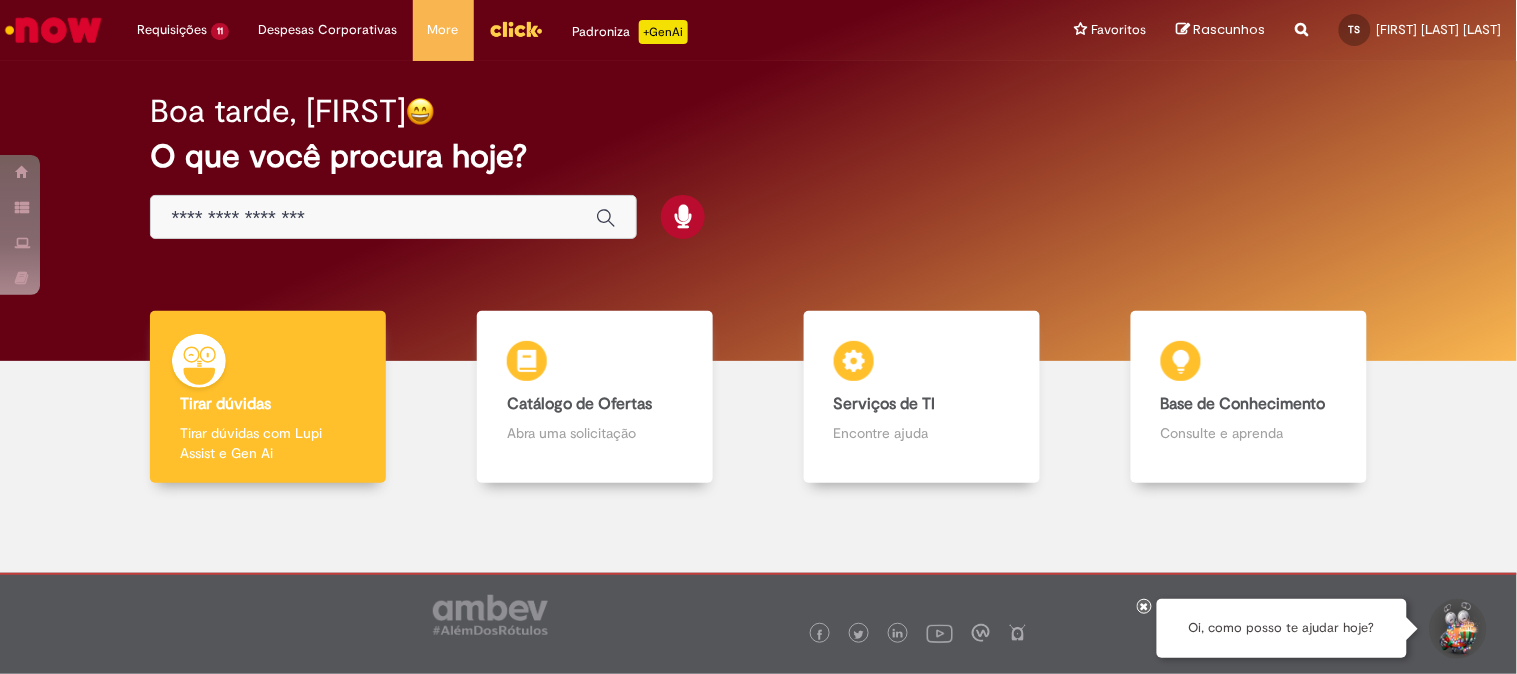 click at bounding box center (373, 218) 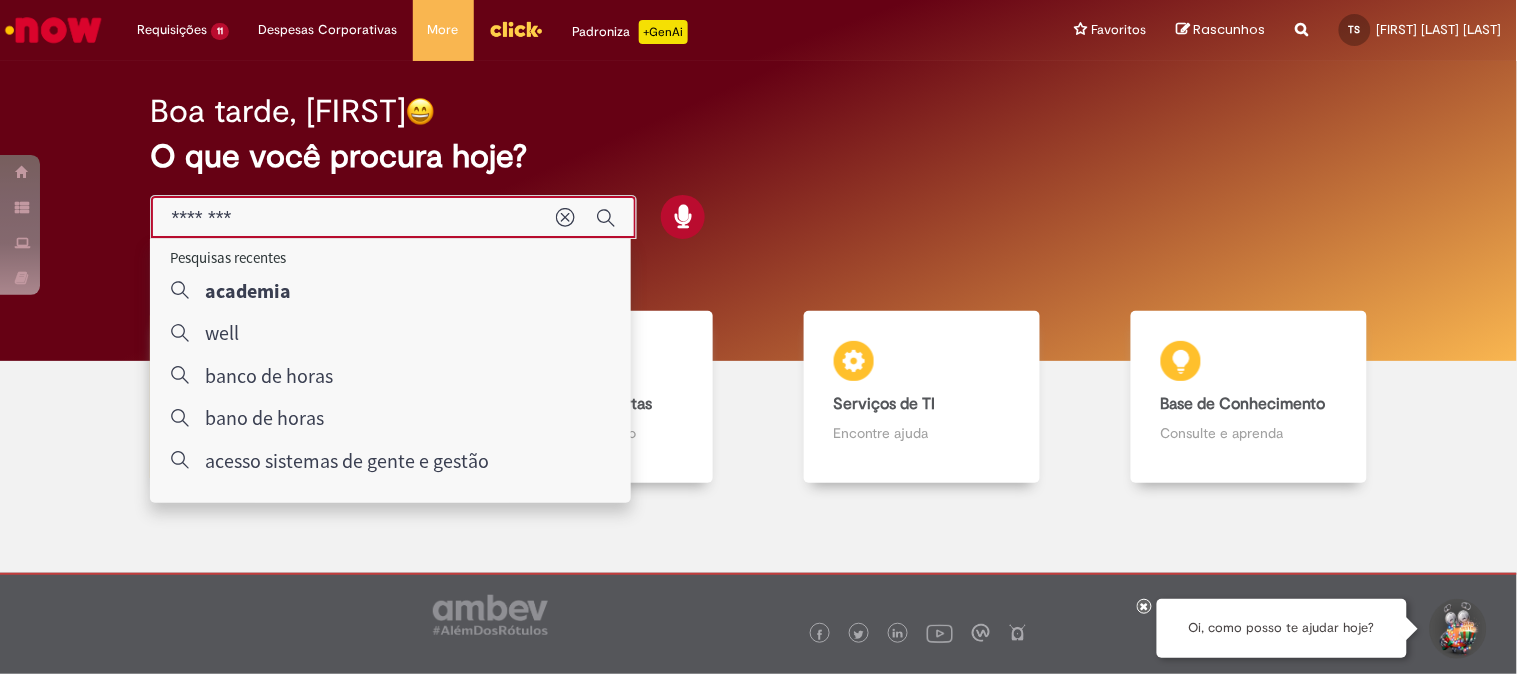 type on "********" 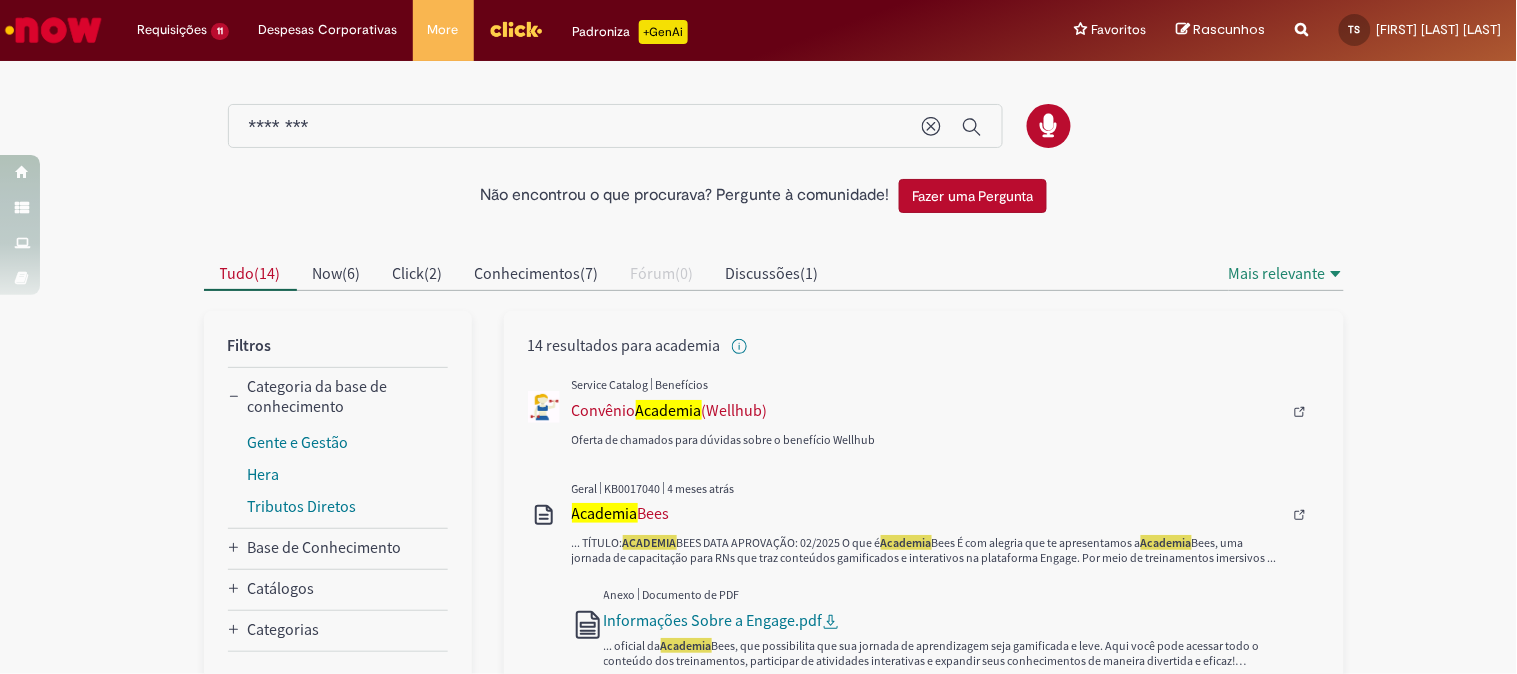 scroll, scrollTop: 111, scrollLeft: 0, axis: vertical 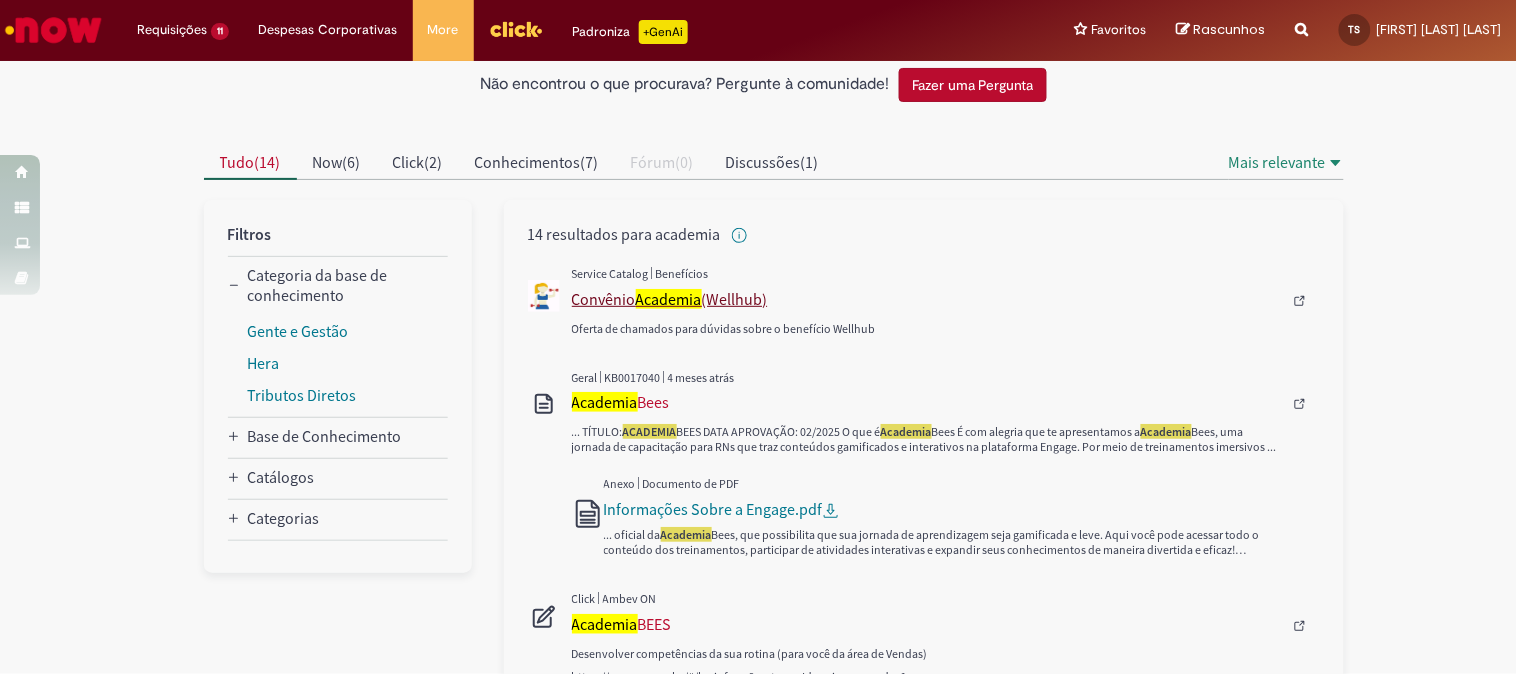 click on "Academia" at bounding box center [669, 299] 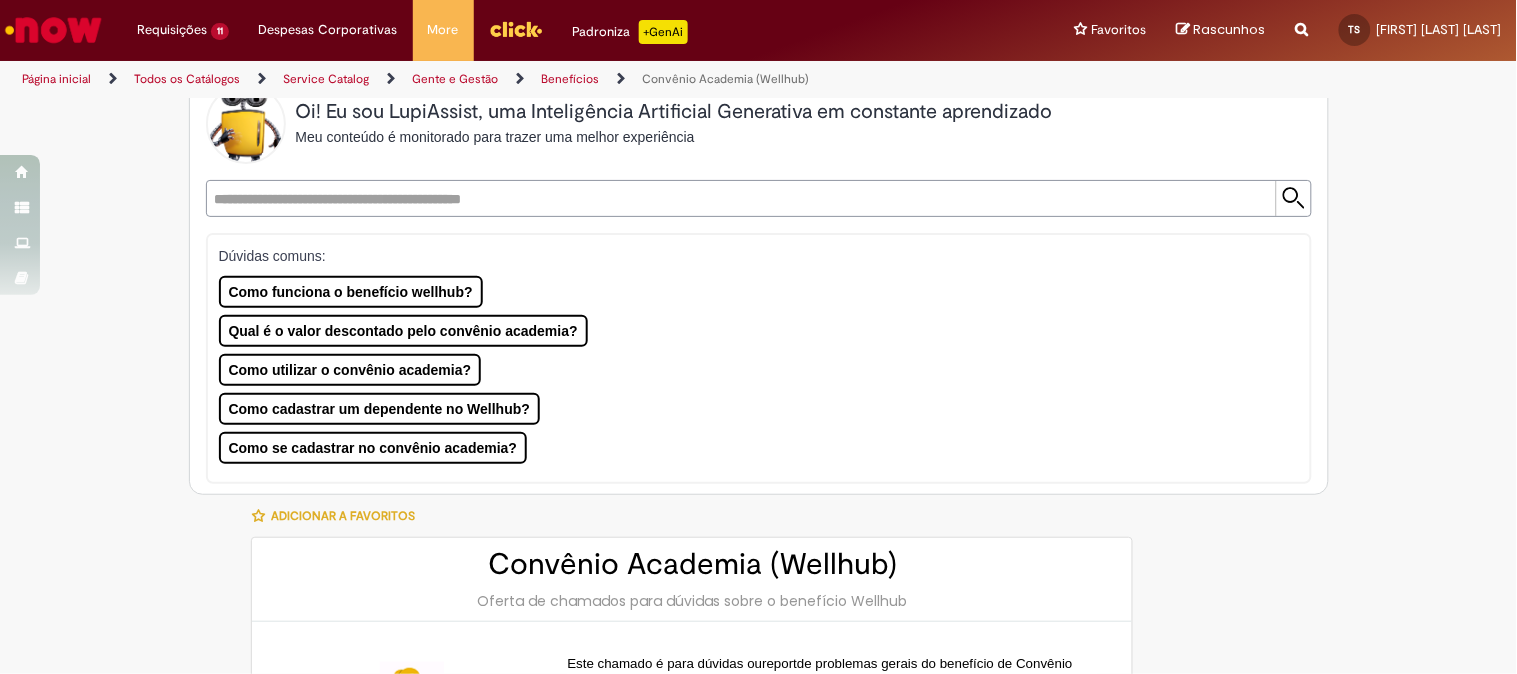 scroll, scrollTop: 0, scrollLeft: 0, axis: both 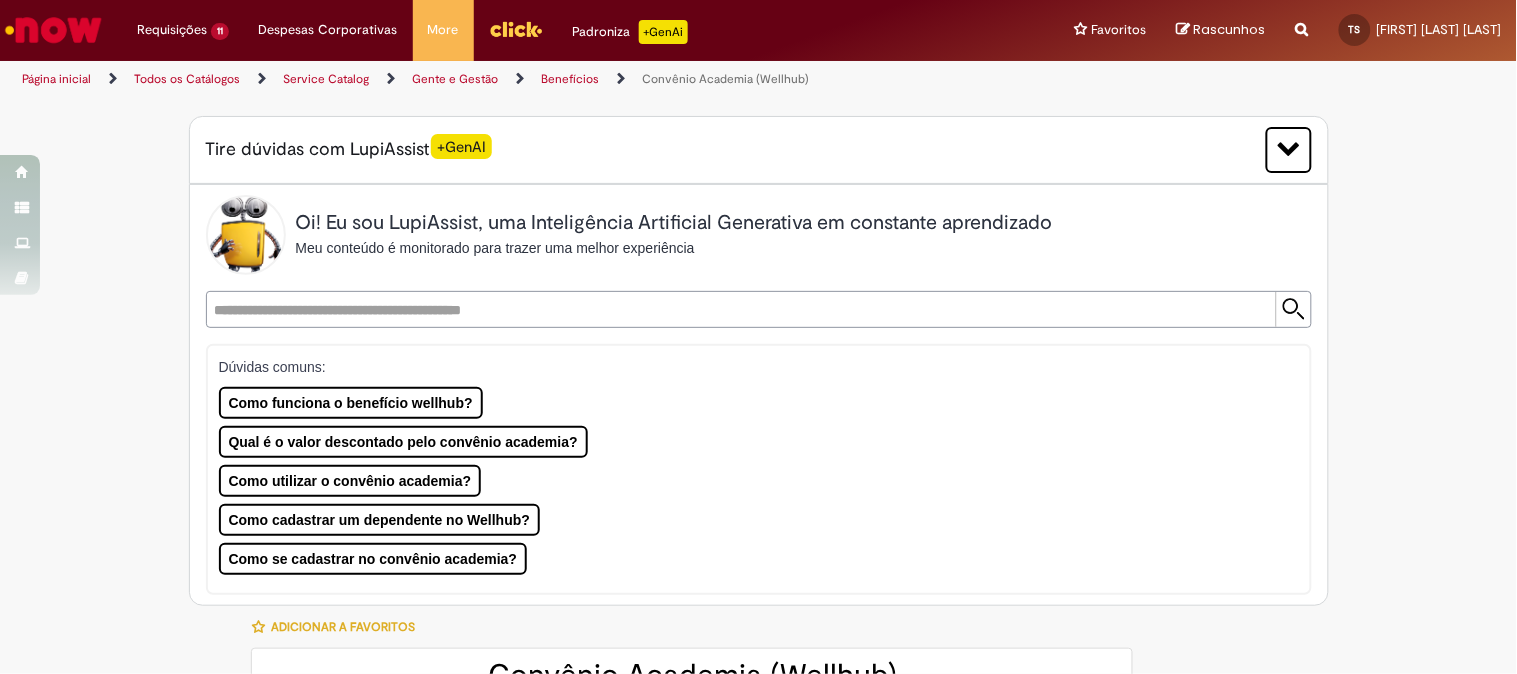 type on "********" 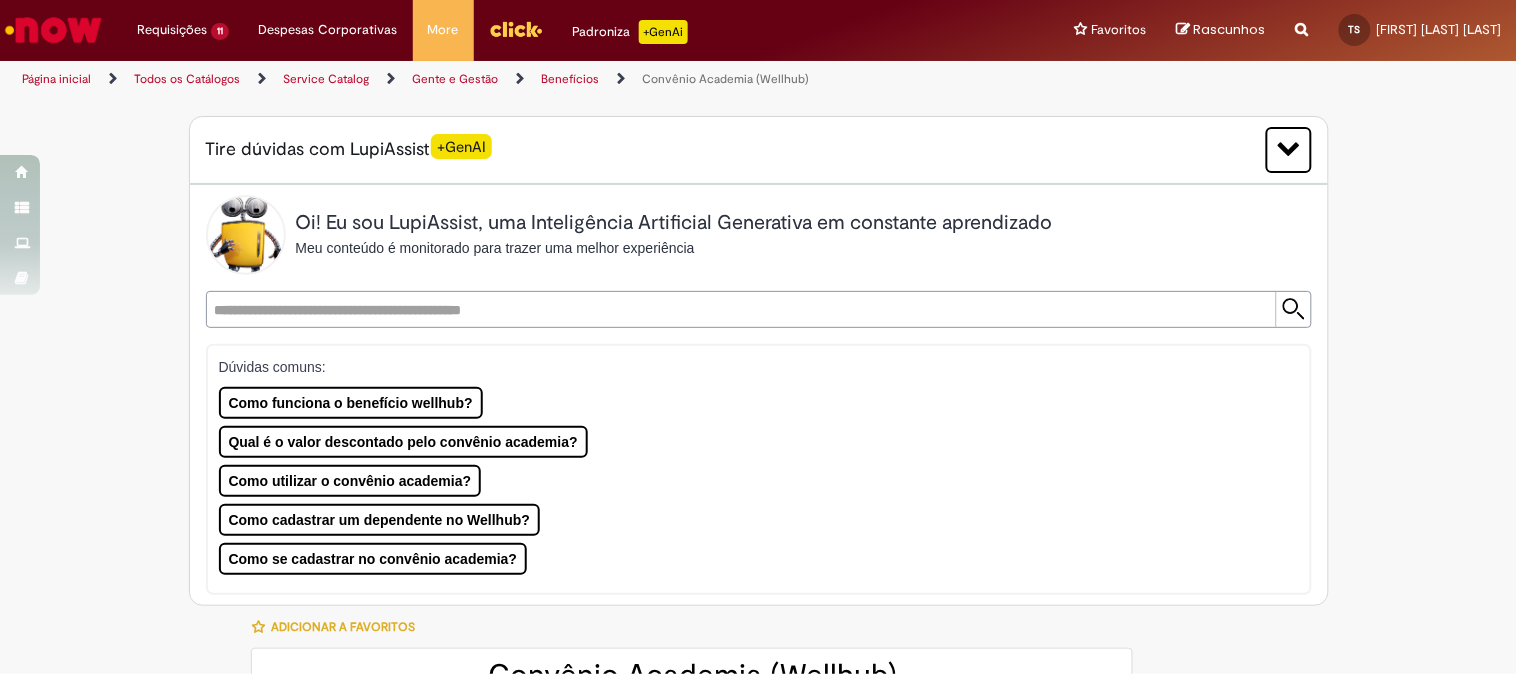 type on "**********" 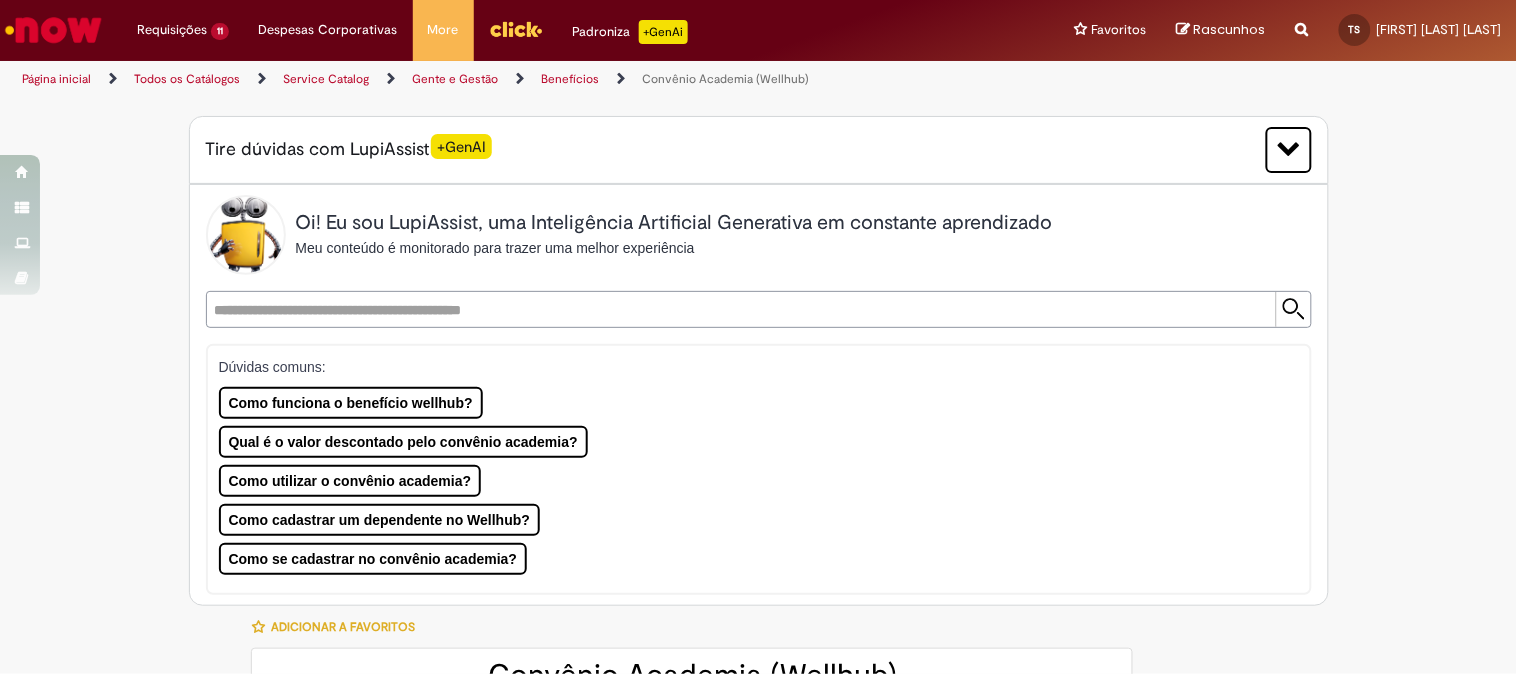 type on "**********" 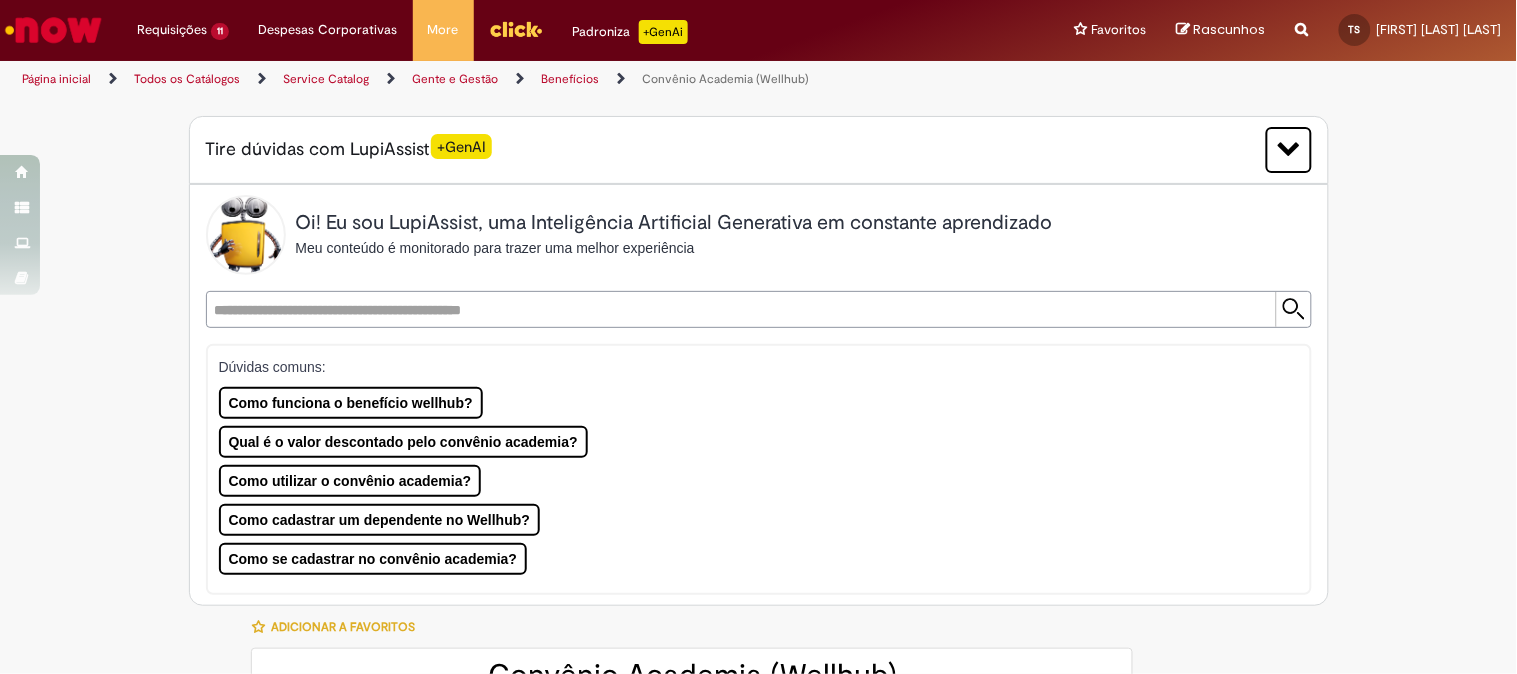 type on "**********" 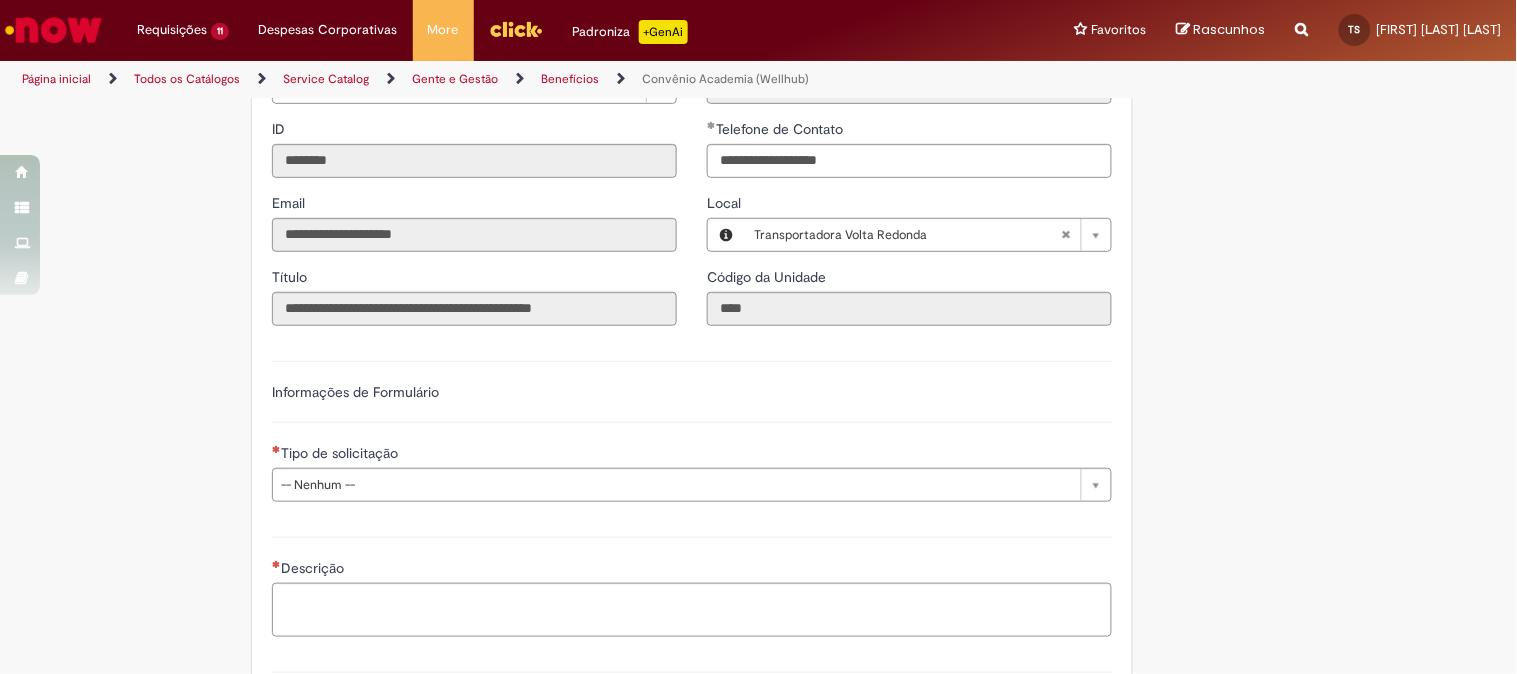 scroll, scrollTop: 2333, scrollLeft: 0, axis: vertical 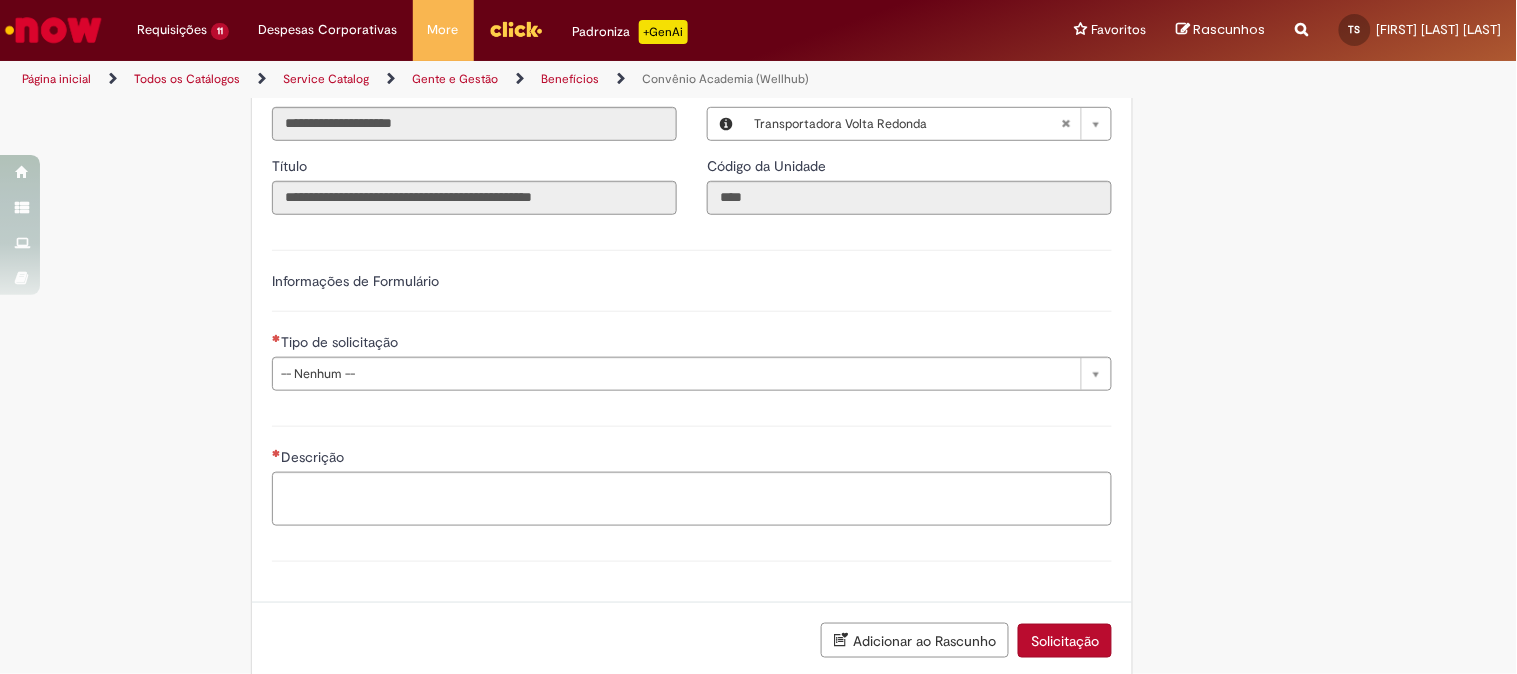 type 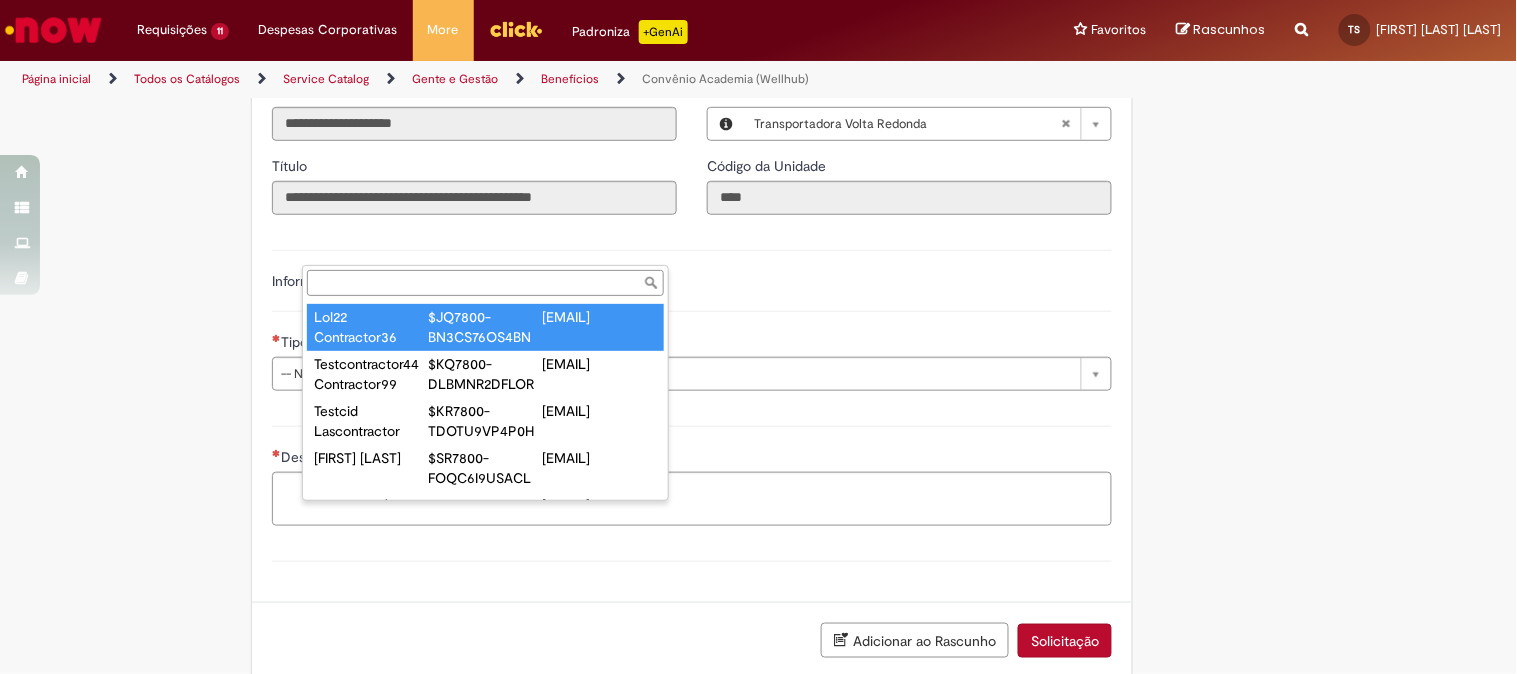 paste on "********" 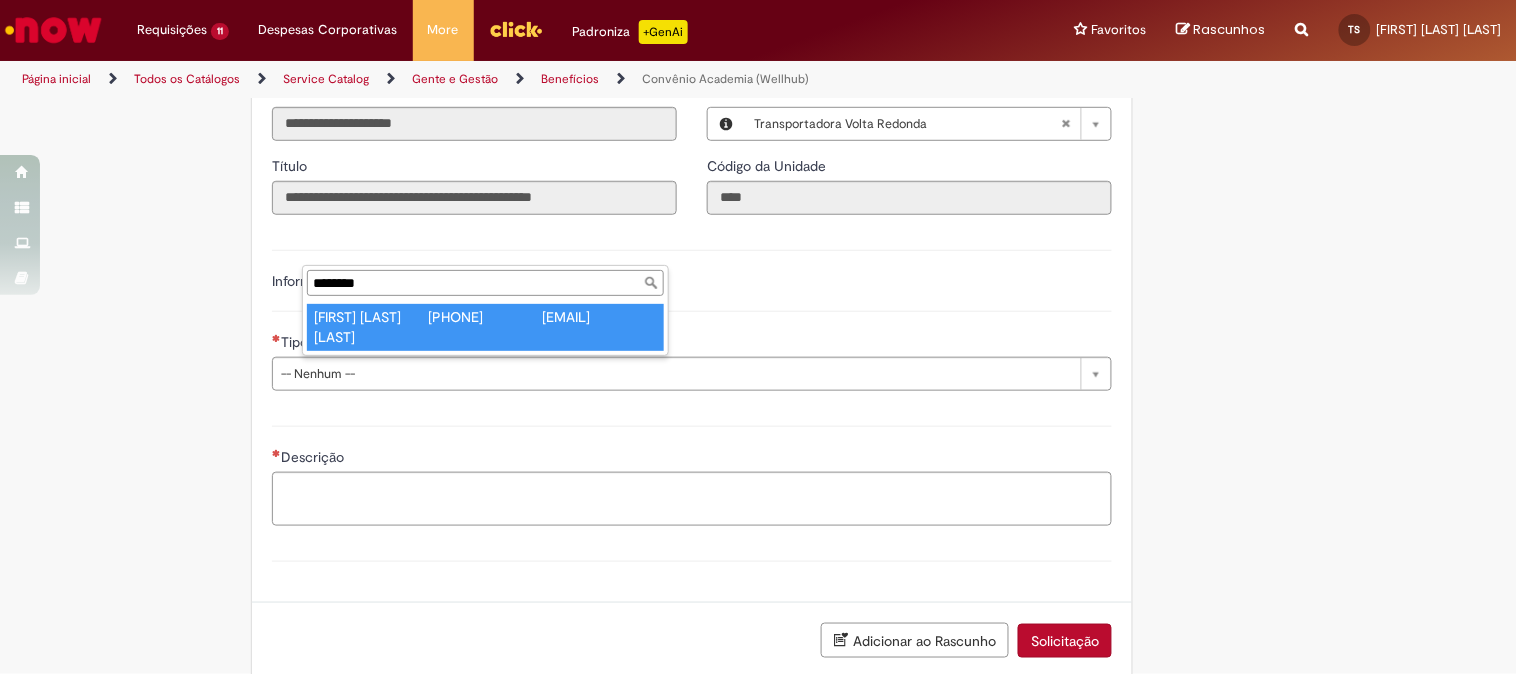 scroll, scrollTop: 0, scrollLeft: 0, axis: both 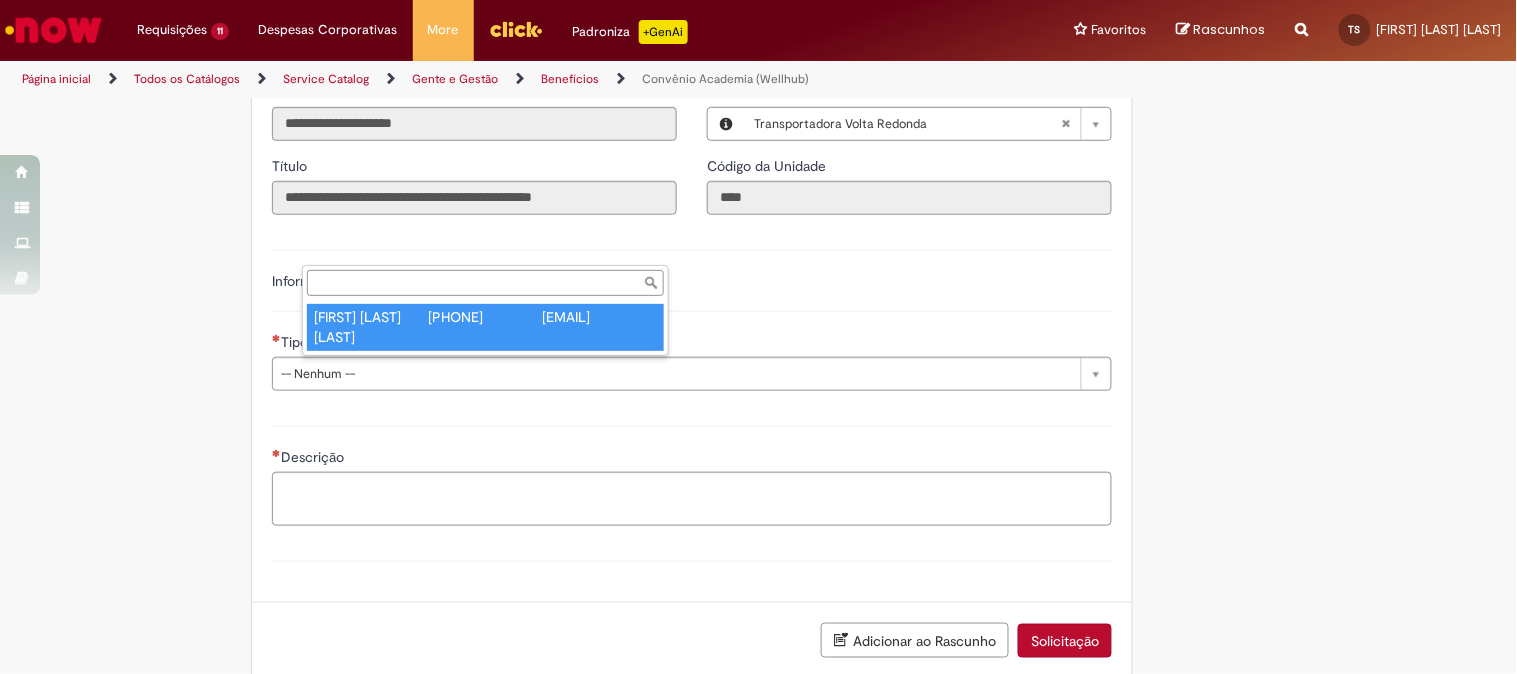 type on "********" 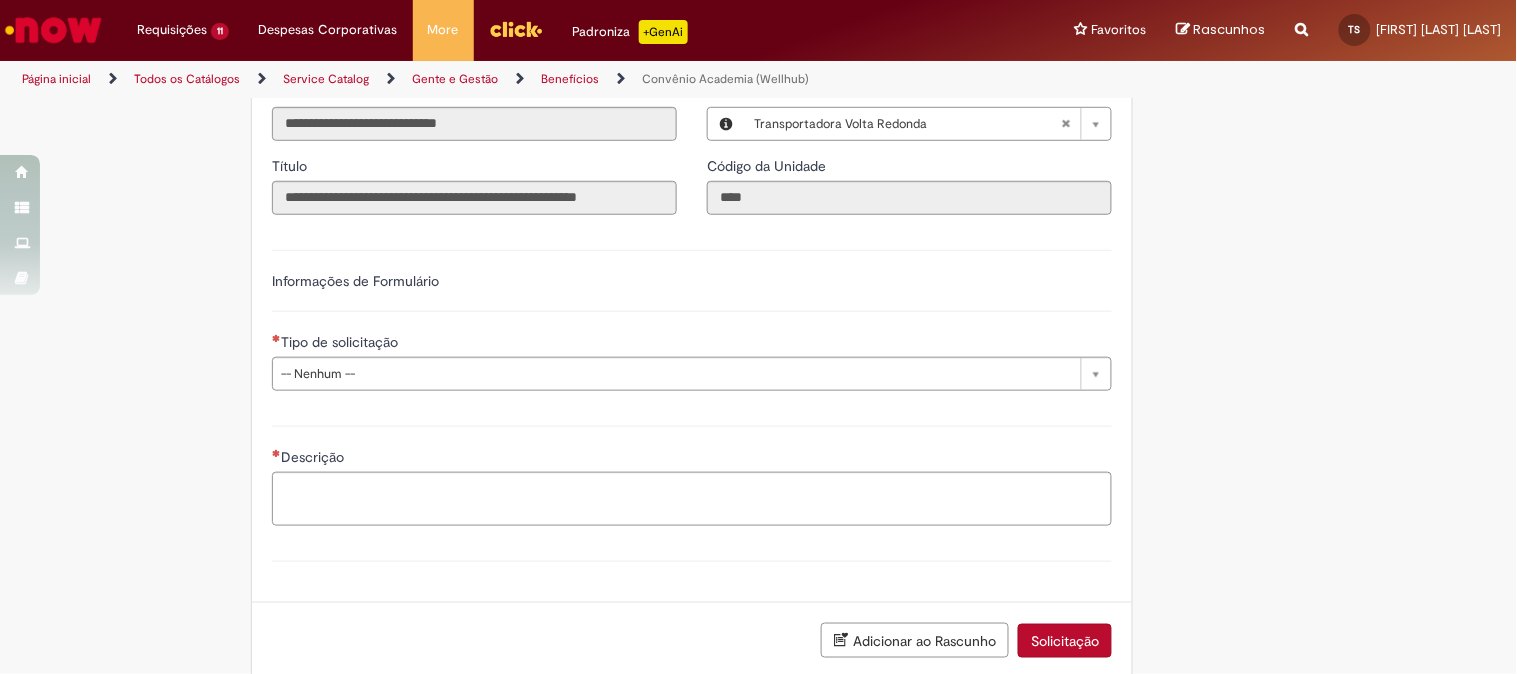 scroll, scrollTop: 0, scrollLeft: 138, axis: horizontal 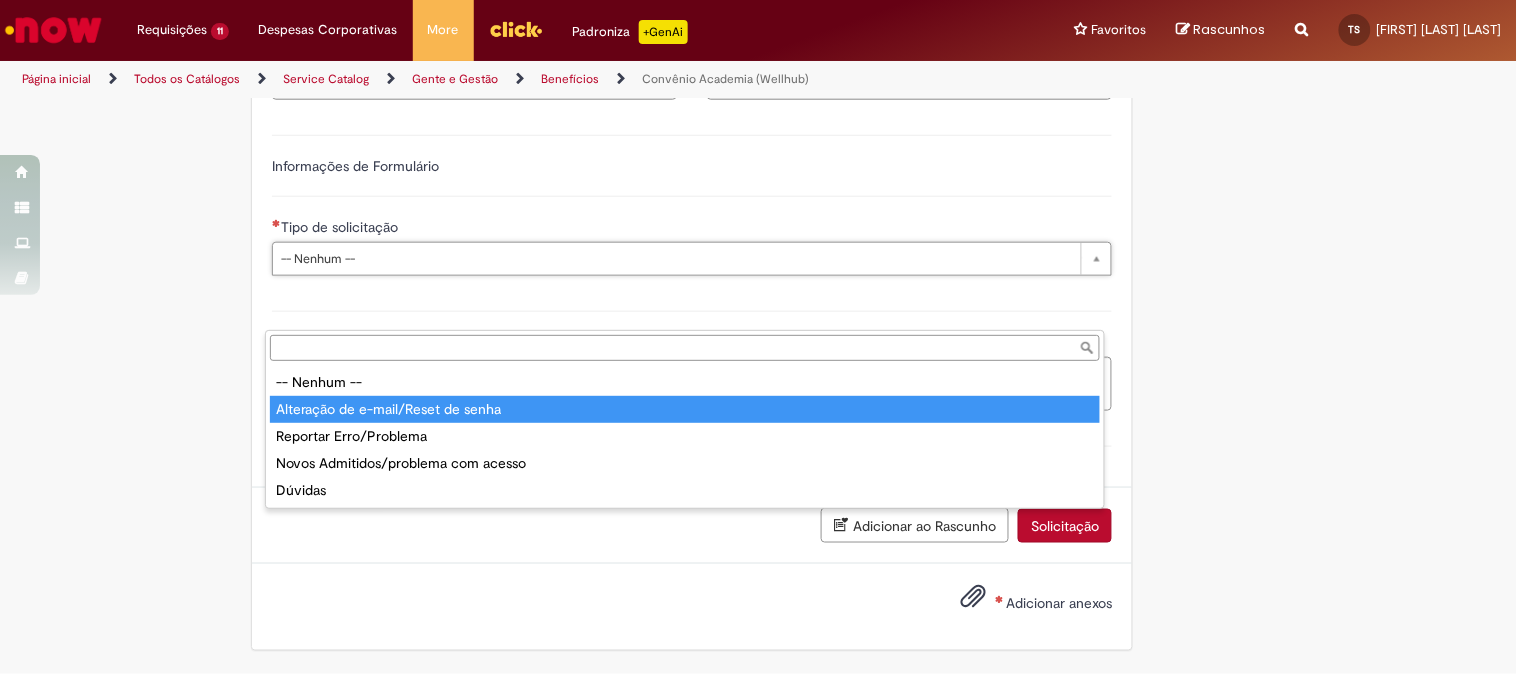 type on "**********" 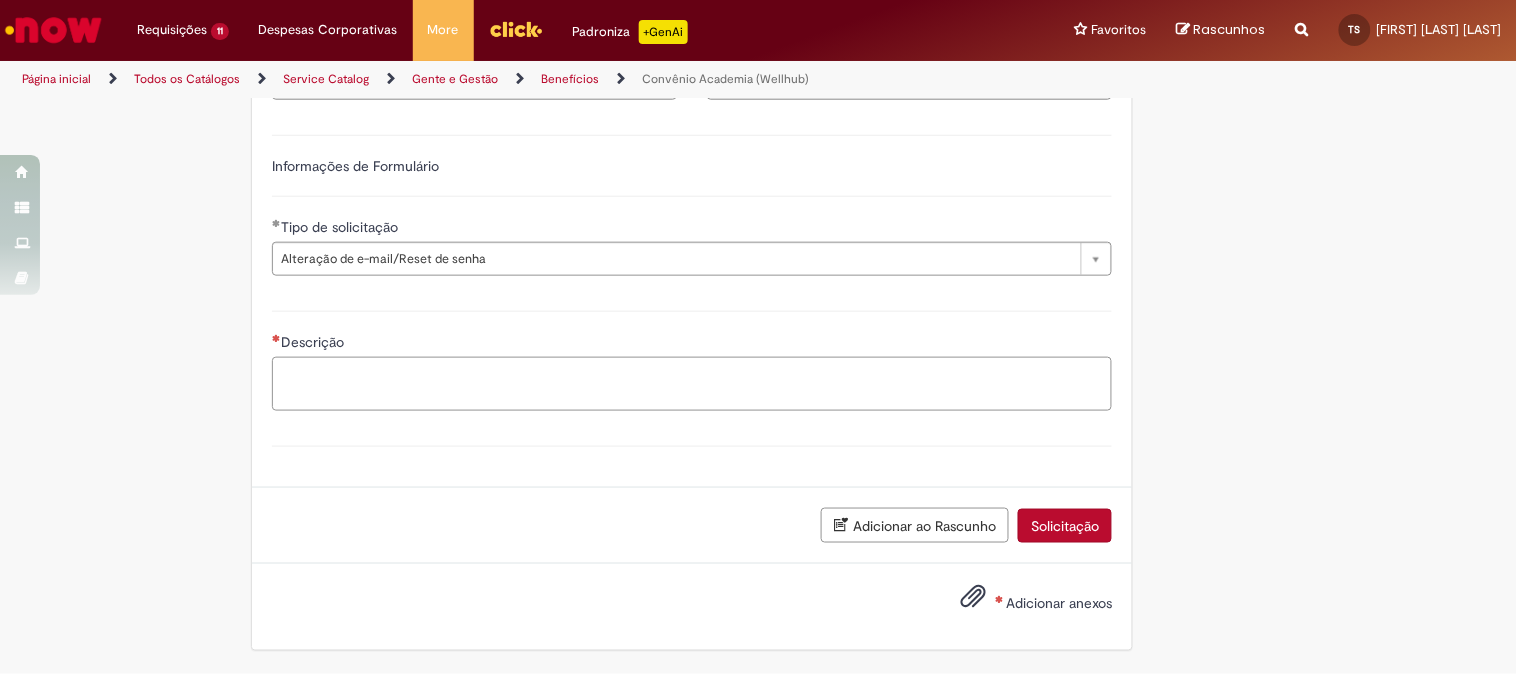 click on "Descrição" at bounding box center [692, 384] 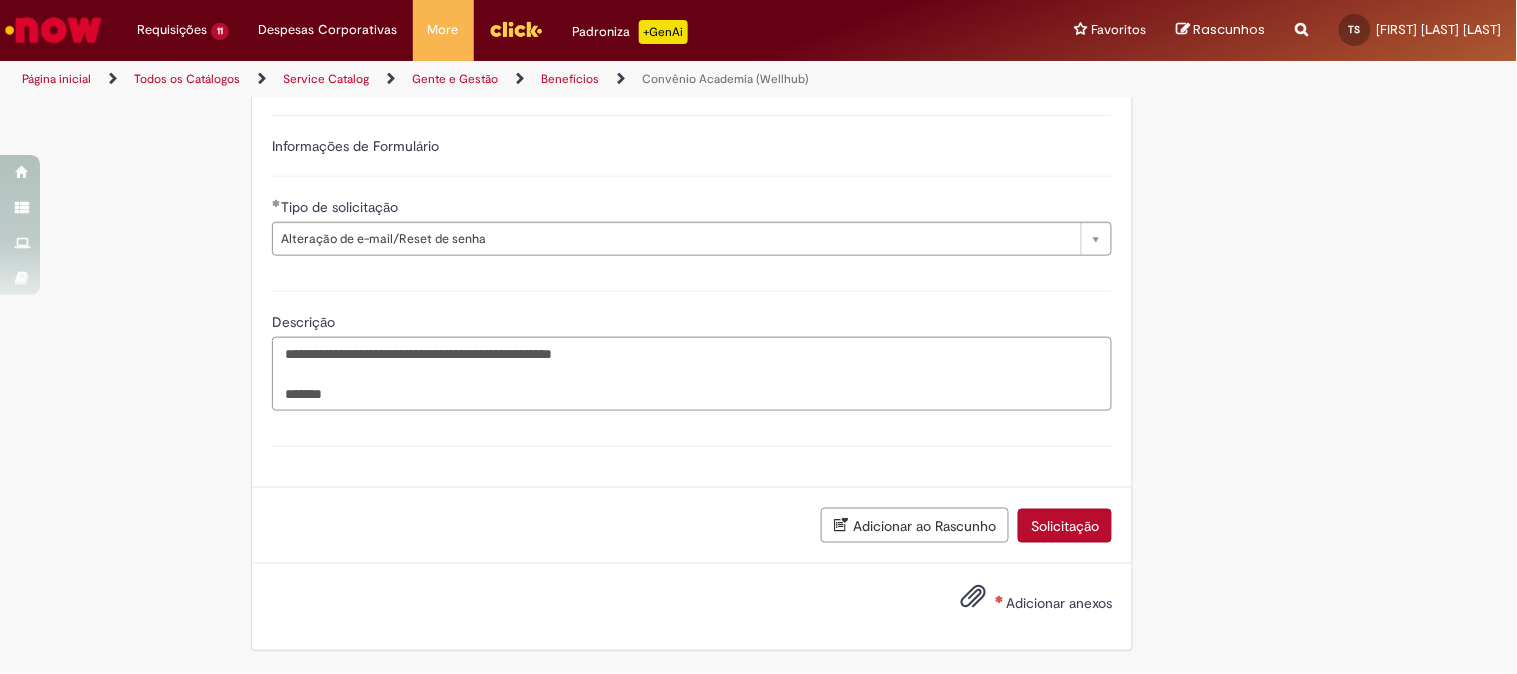 paste on "**********" 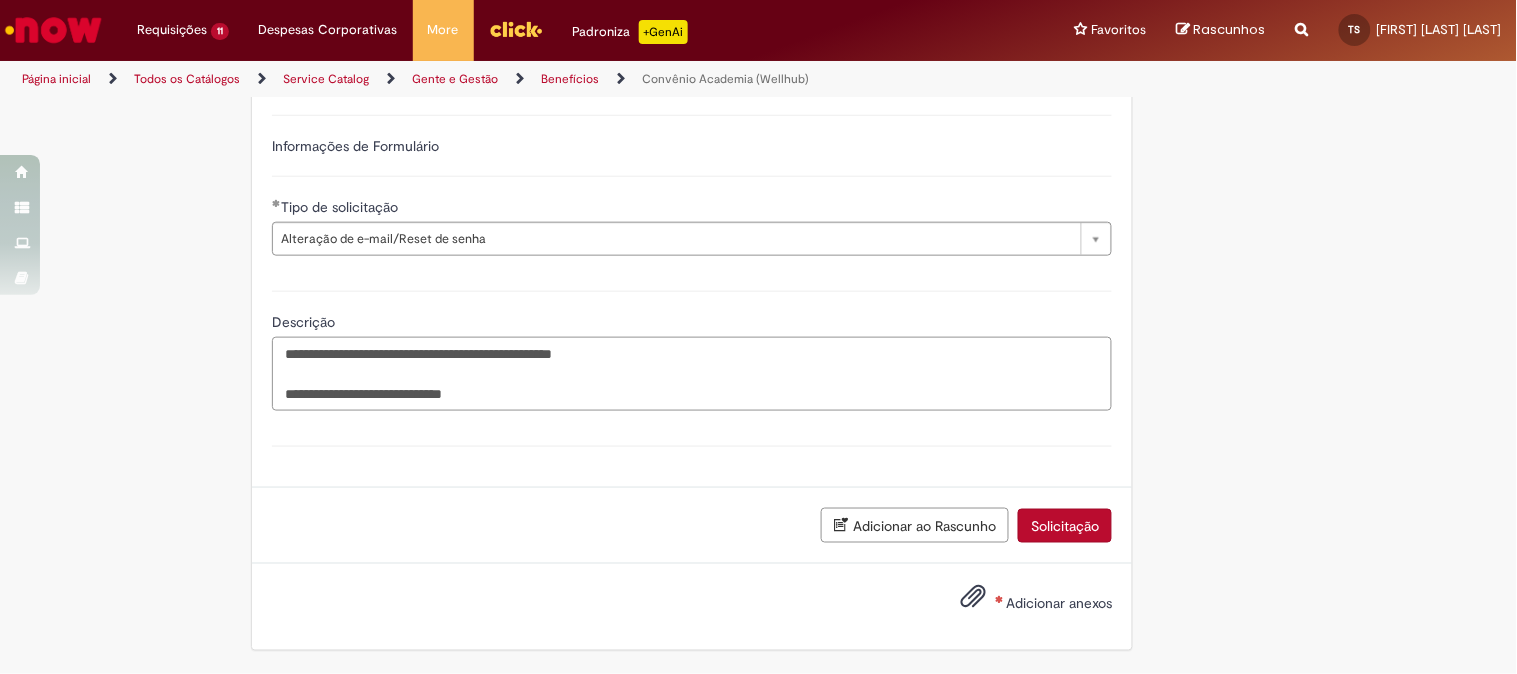 click on "**********" at bounding box center [692, 374] 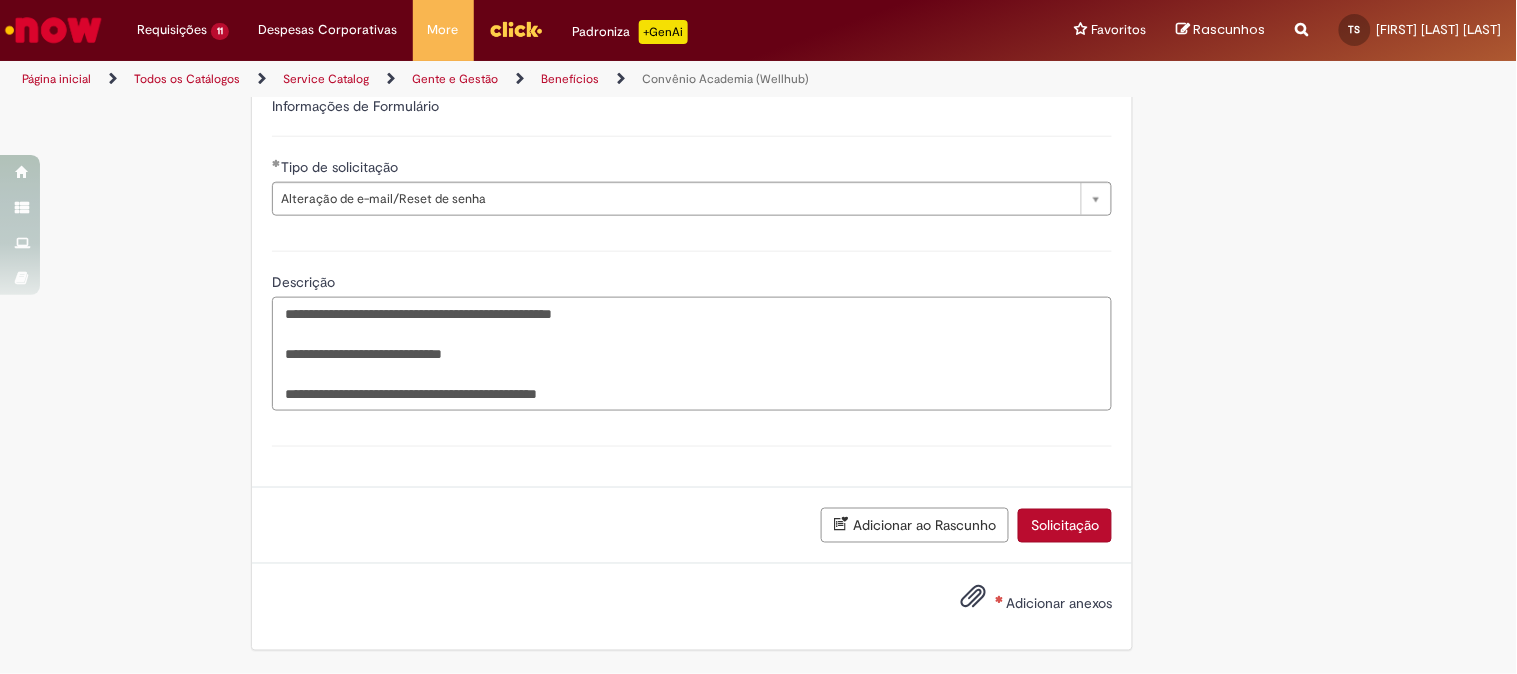 click on "**********" at bounding box center [692, 354] 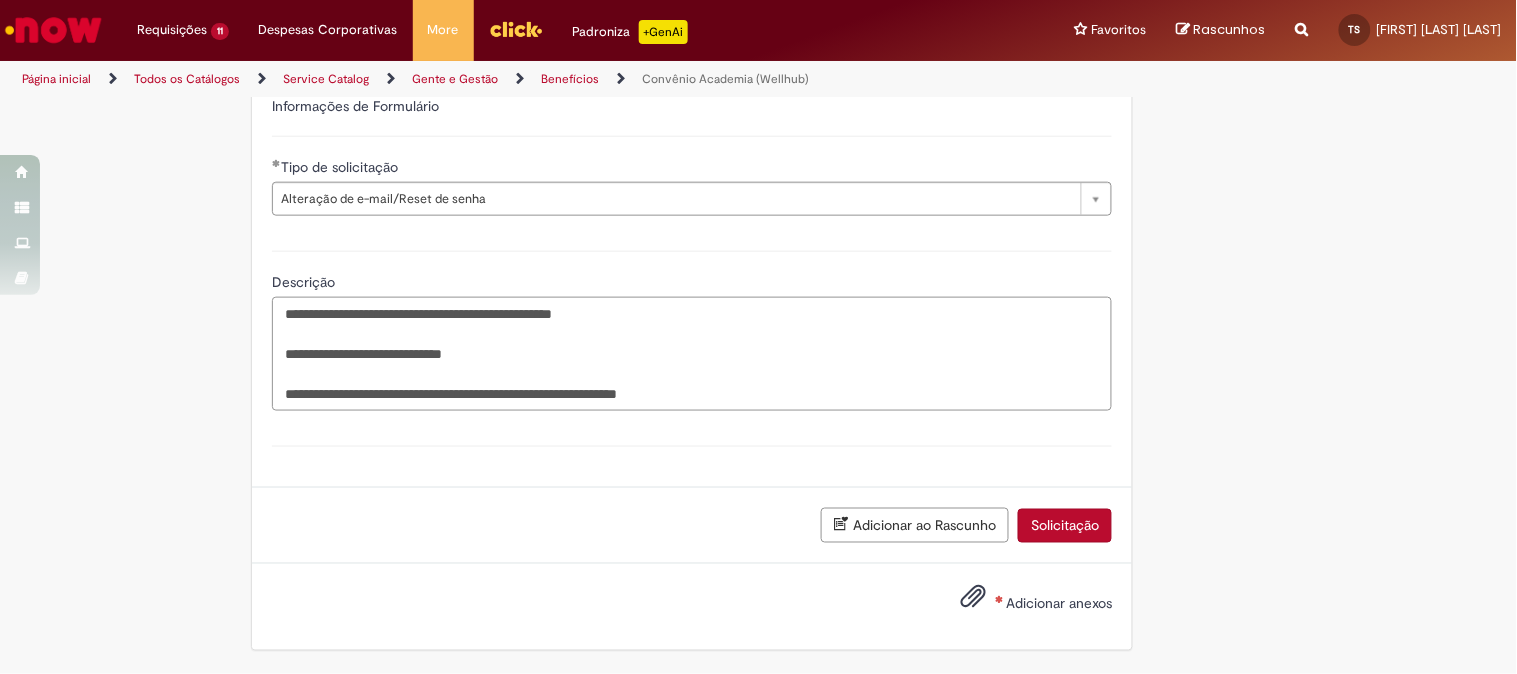 scroll, scrollTop: 2786, scrollLeft: 0, axis: vertical 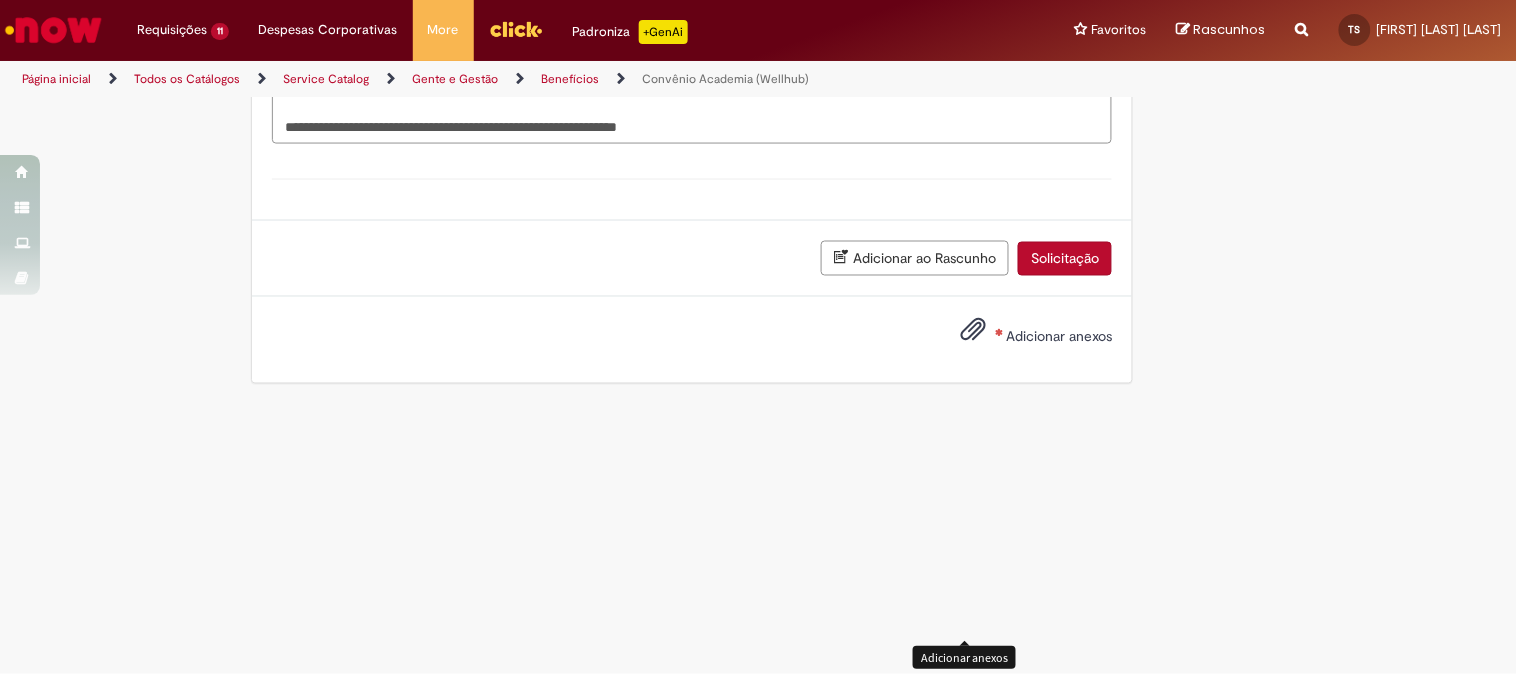 click at bounding box center [973, 331] 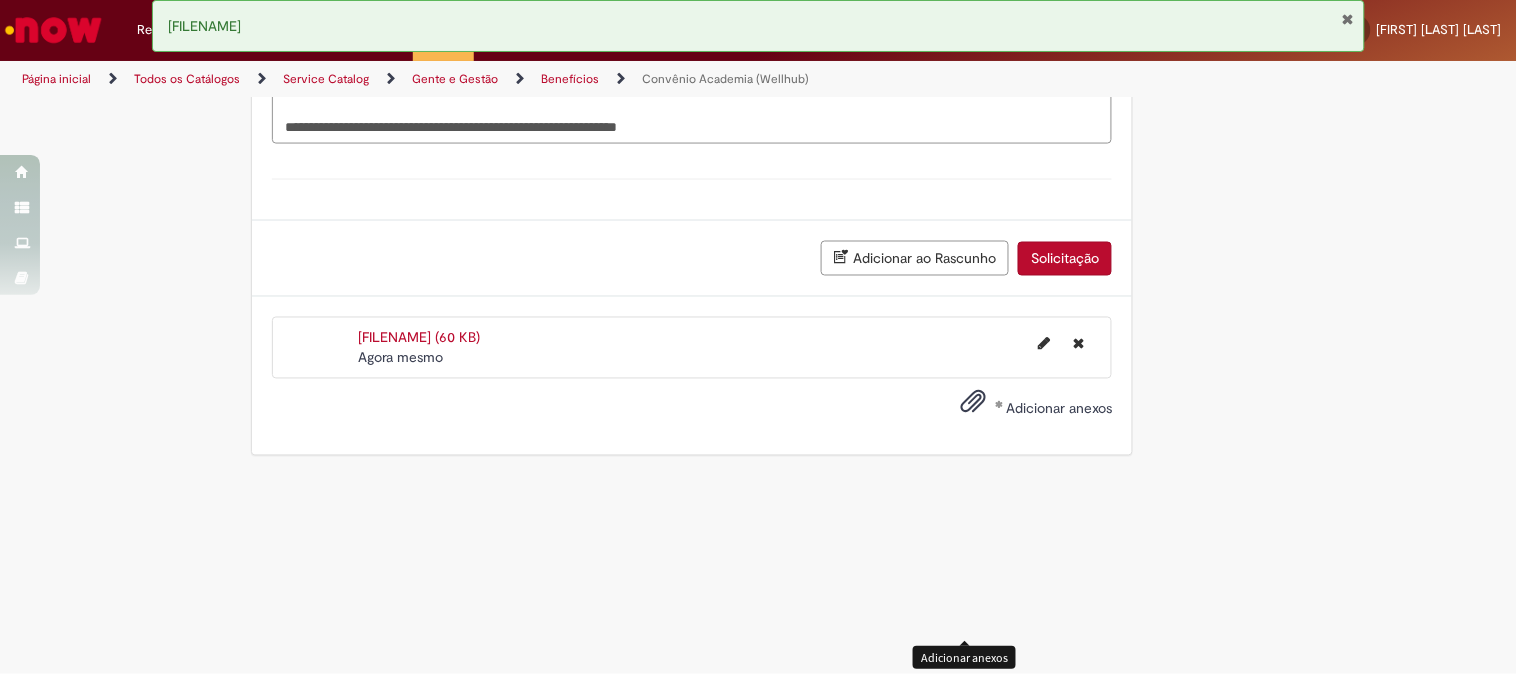 scroll, scrollTop: 2682, scrollLeft: 0, axis: vertical 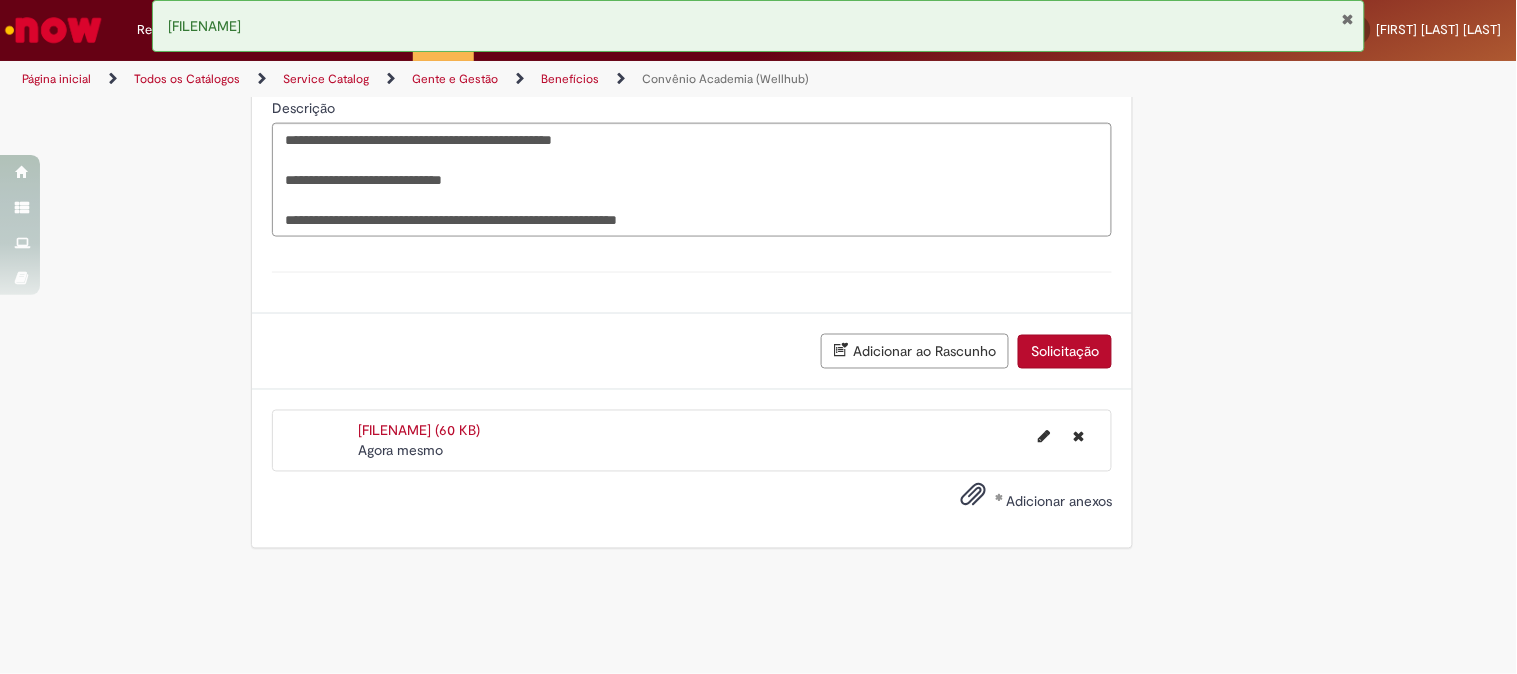 click on "Solicitação" at bounding box center (1065, 352) 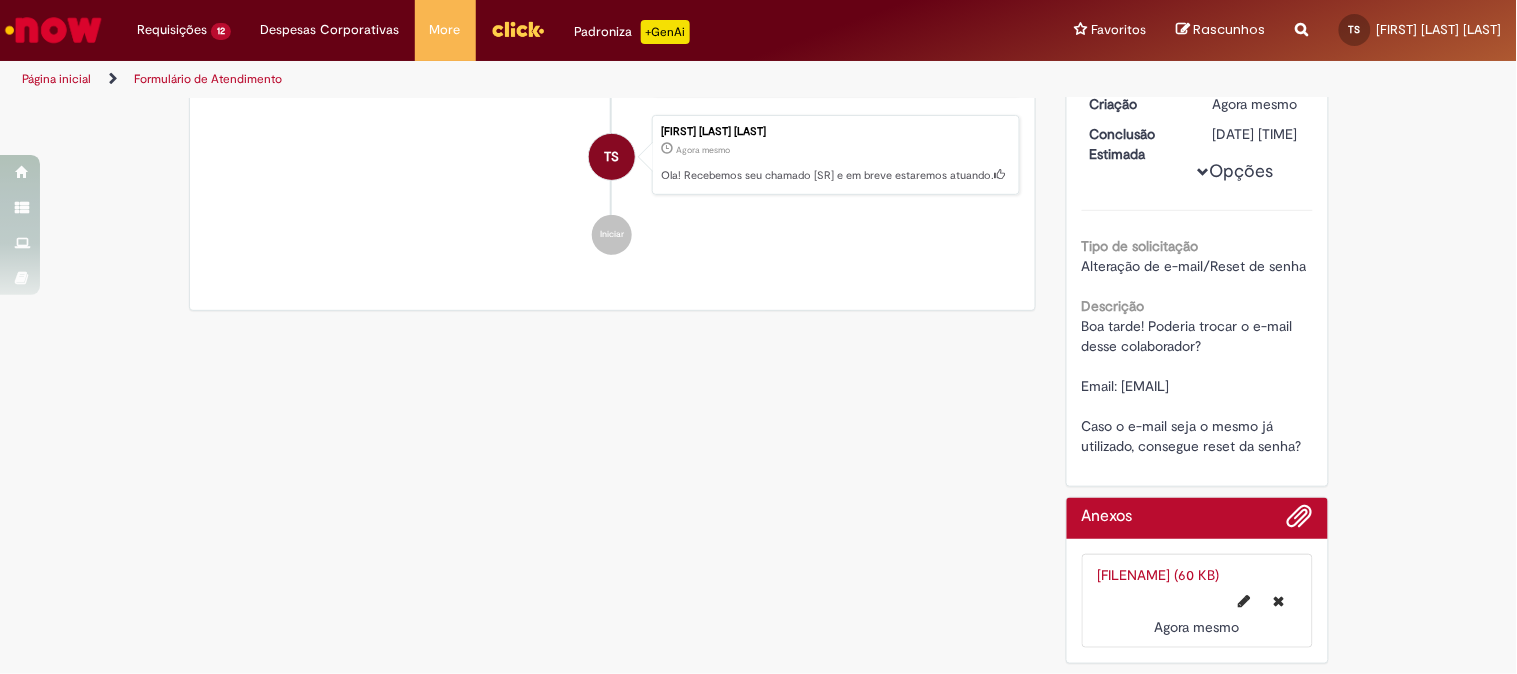 scroll, scrollTop: 0, scrollLeft: 0, axis: both 